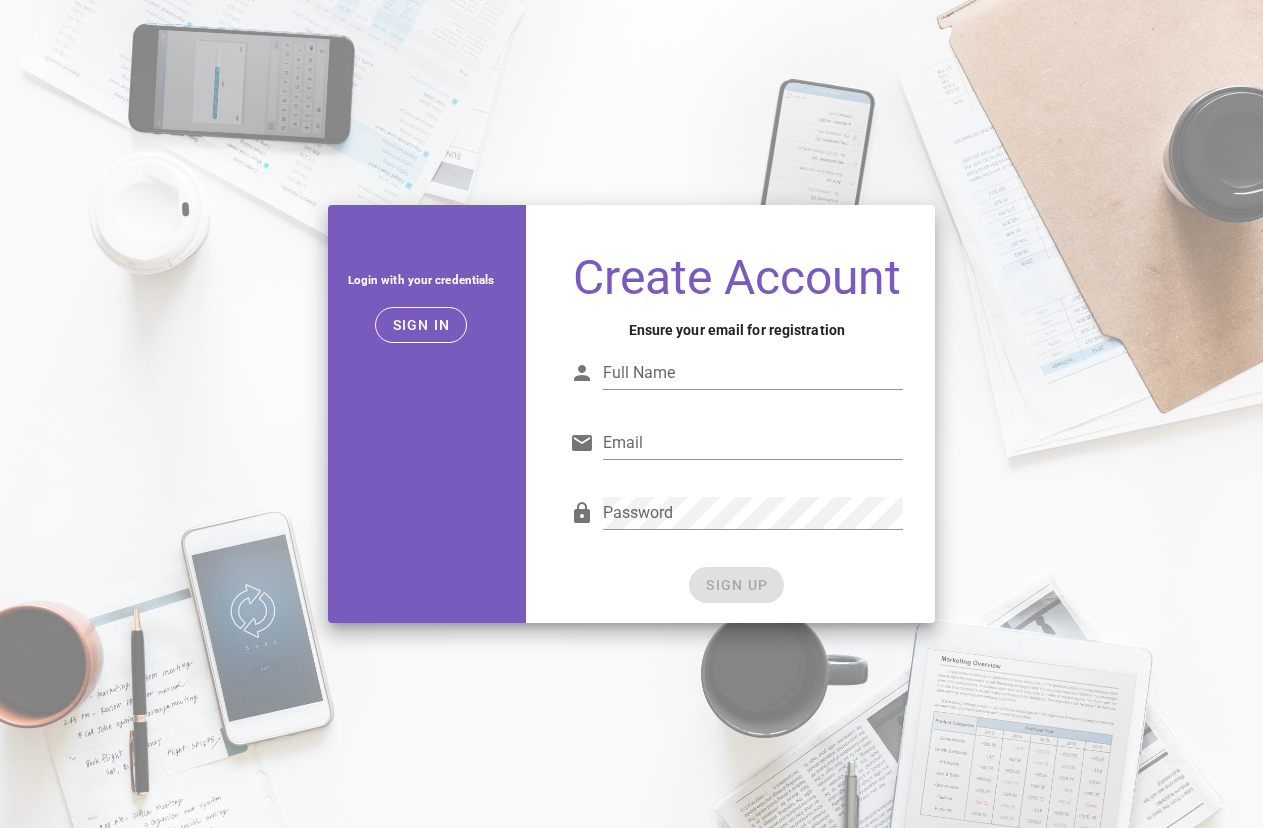 scroll, scrollTop: 0, scrollLeft: 0, axis: both 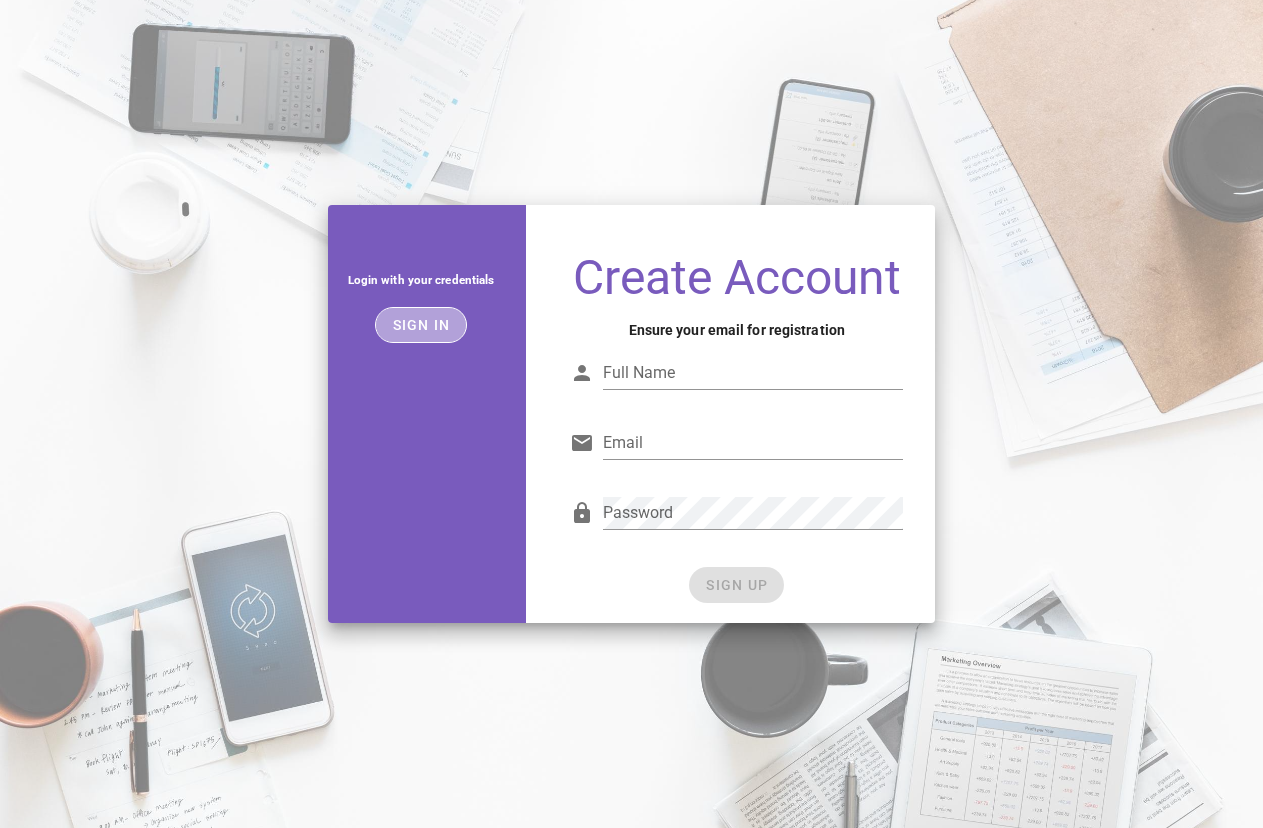 click on "Sign in" at bounding box center [421, 325] 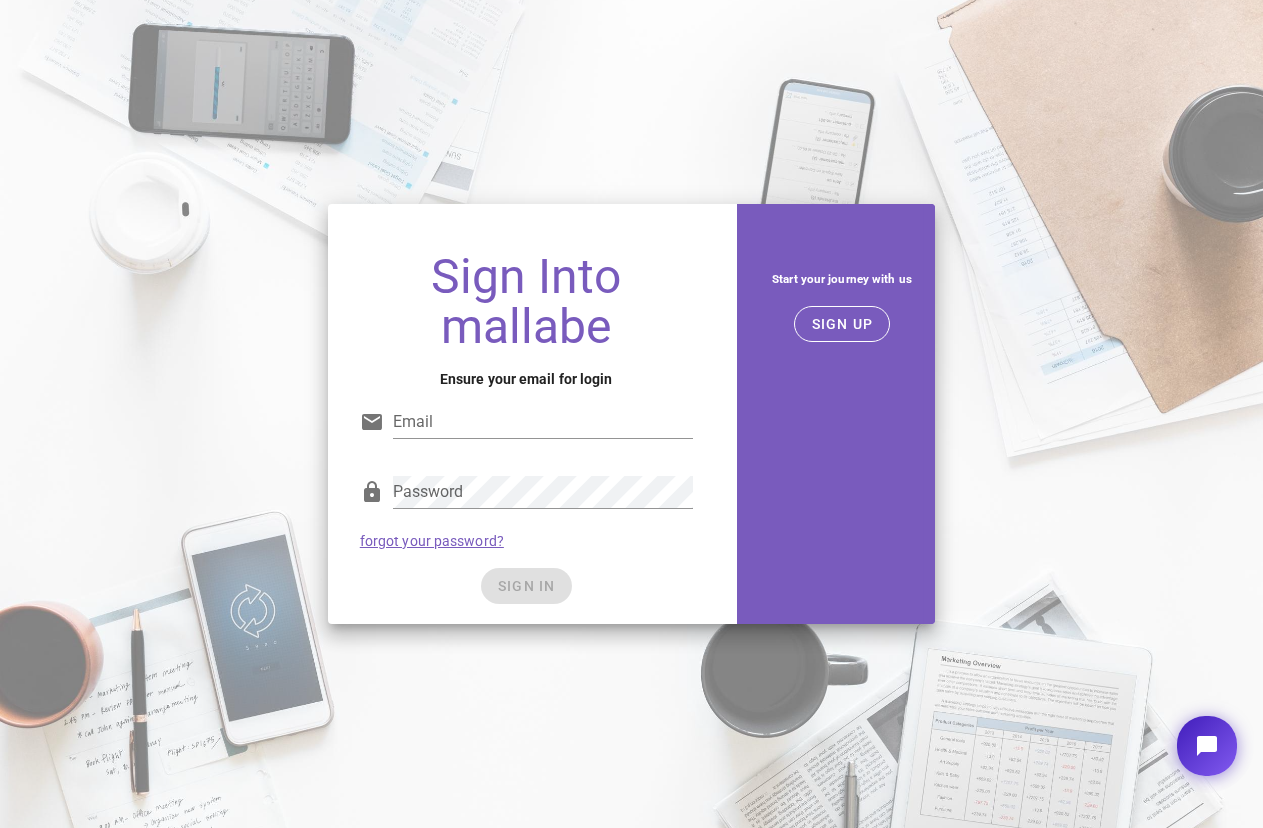 scroll, scrollTop: 0, scrollLeft: 0, axis: both 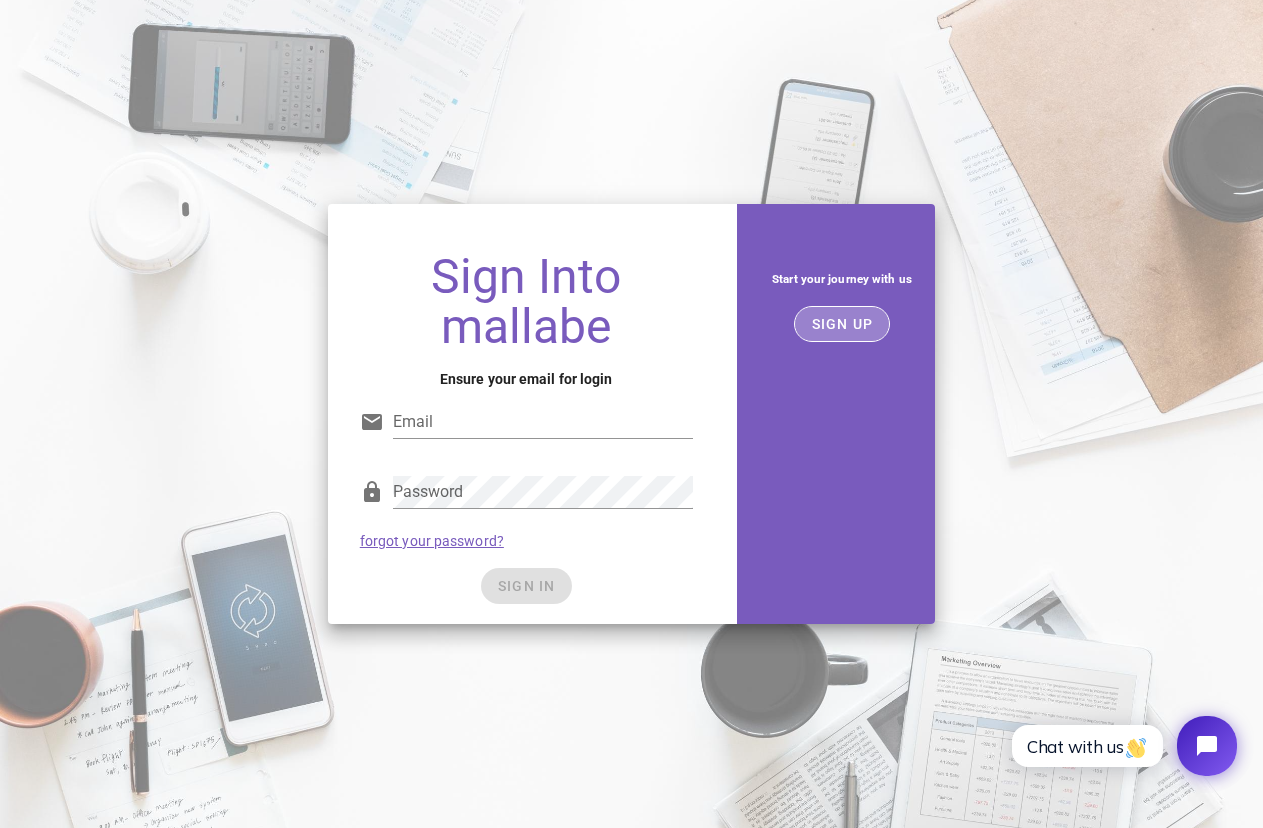 click on "SIGN UP" at bounding box center (842, 324) 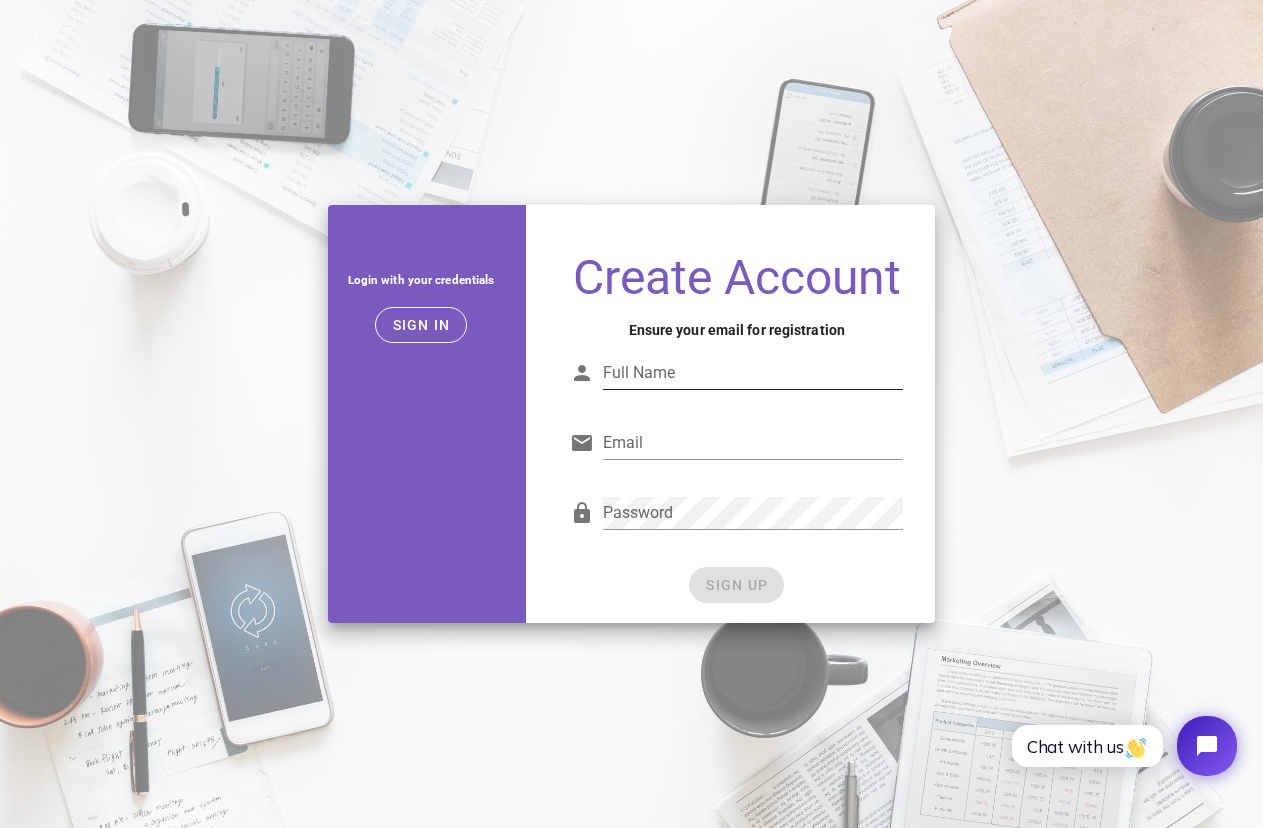 click on "Full Name" at bounding box center [753, 373] 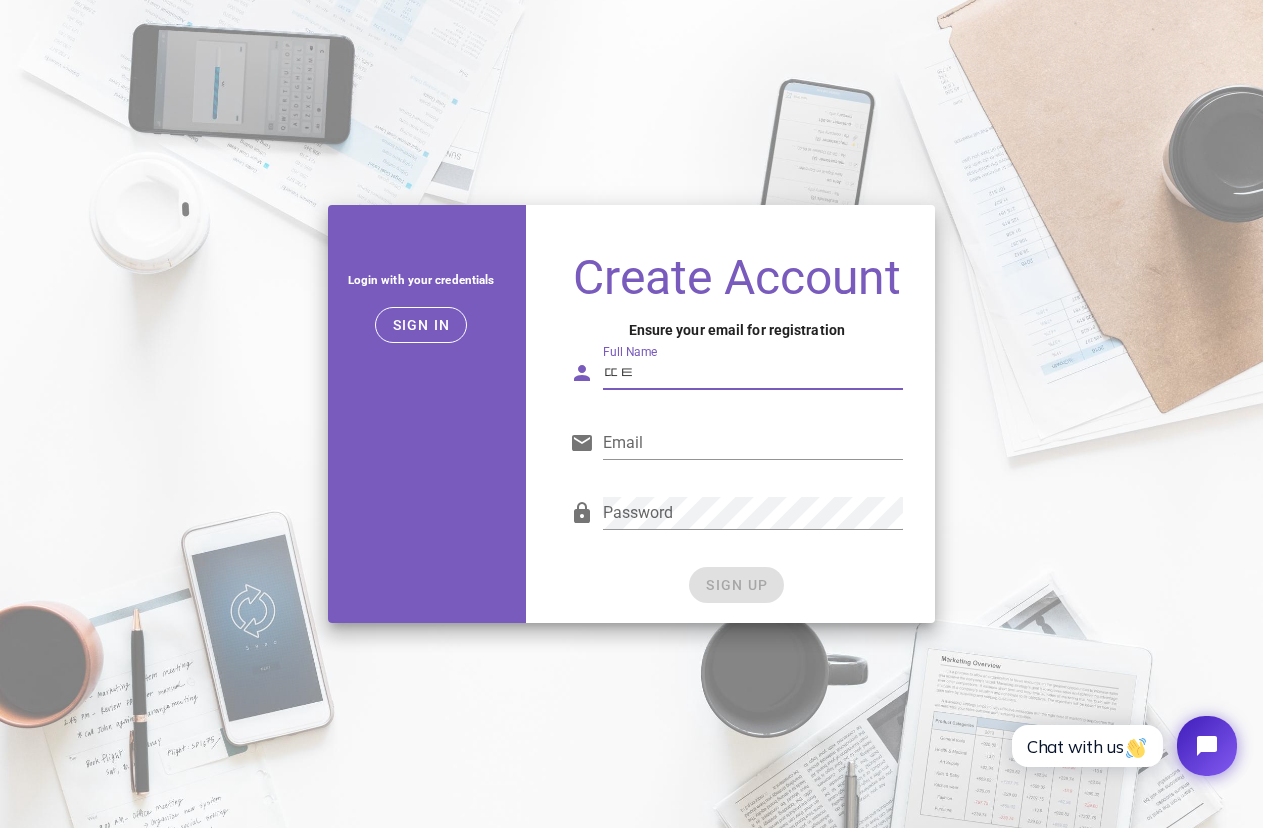 type on "ㄸ" 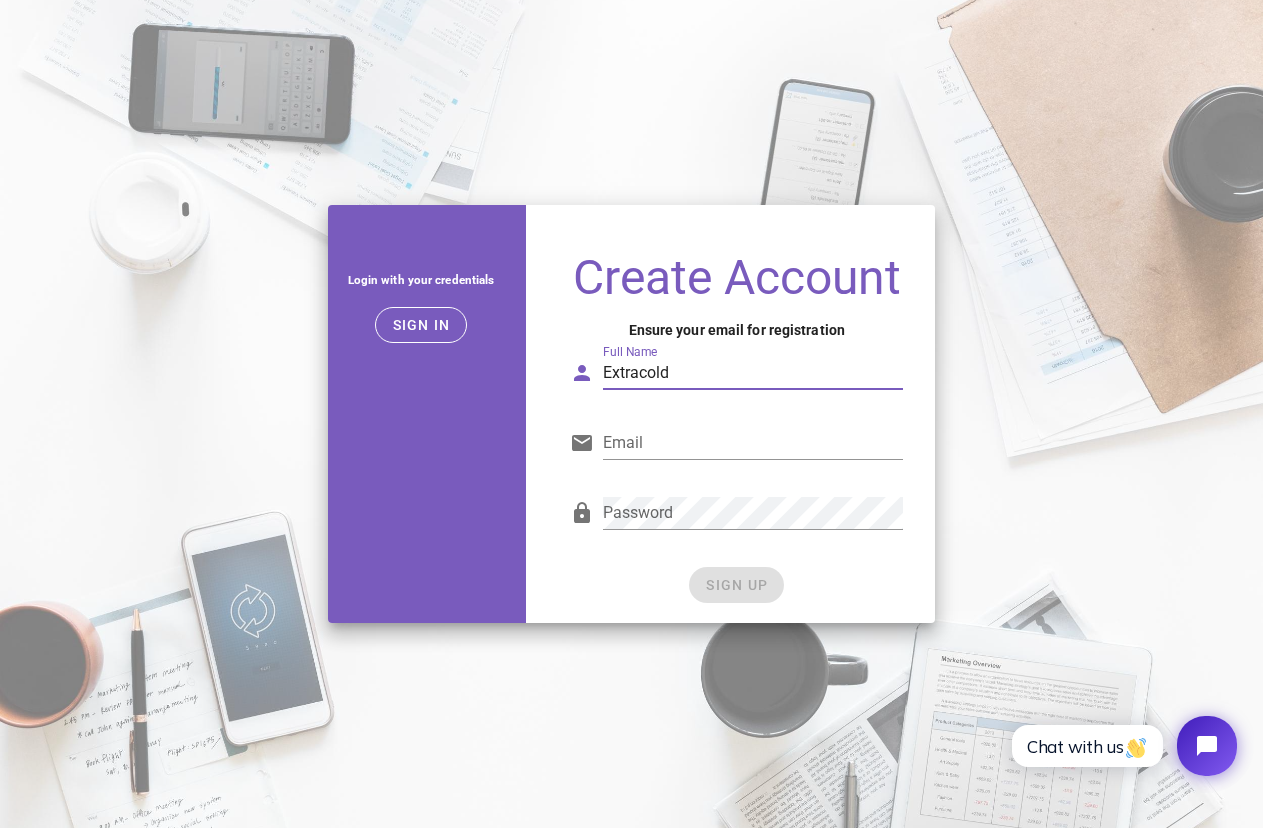 type on "Extracold" 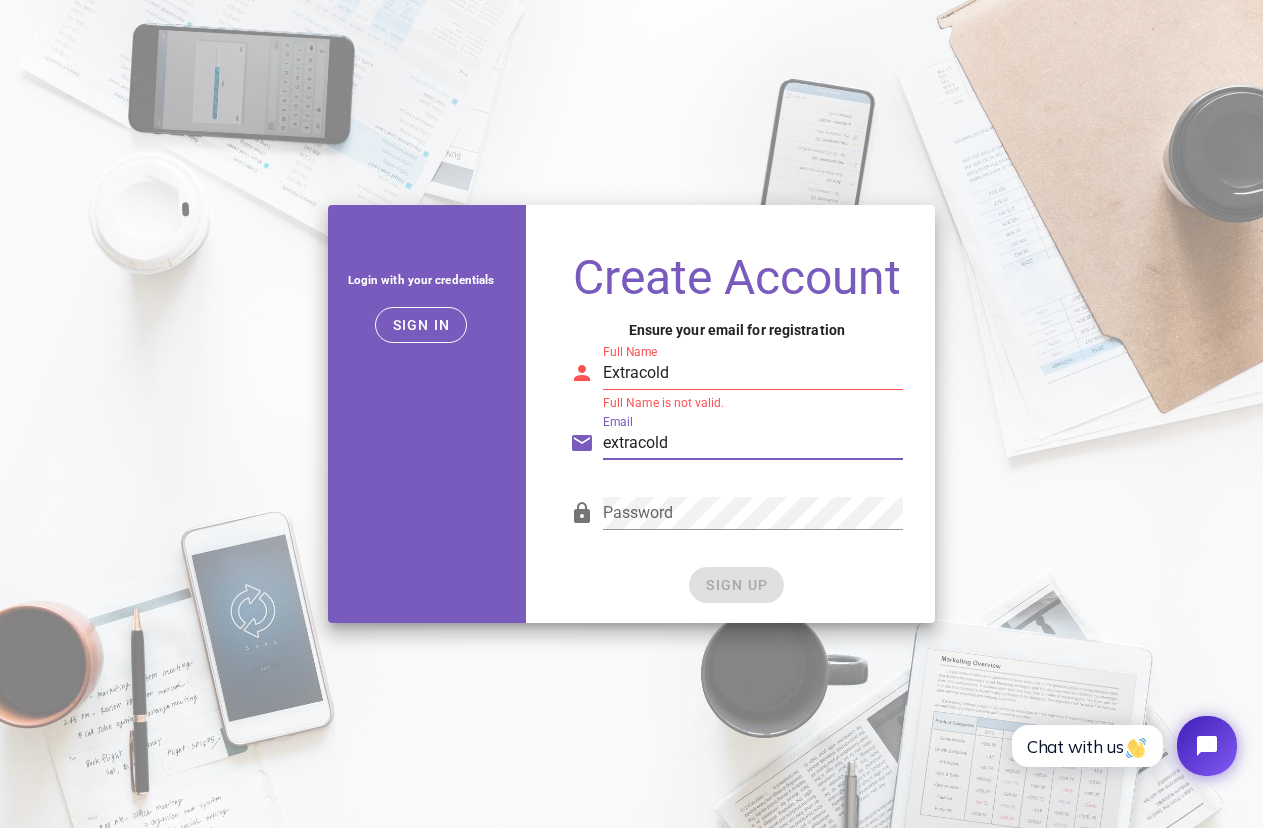 type on "extracold" 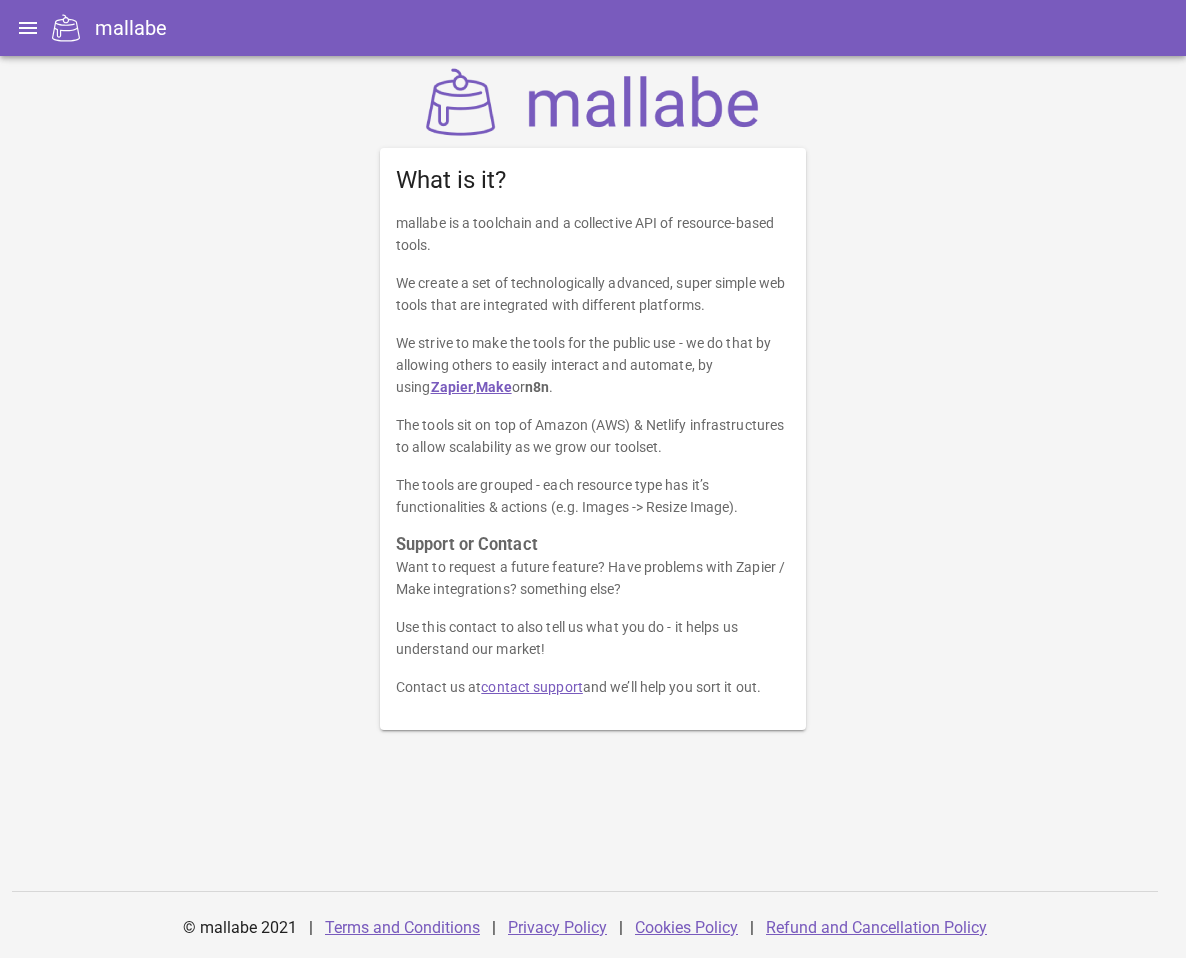 scroll, scrollTop: 0, scrollLeft: 0, axis: both 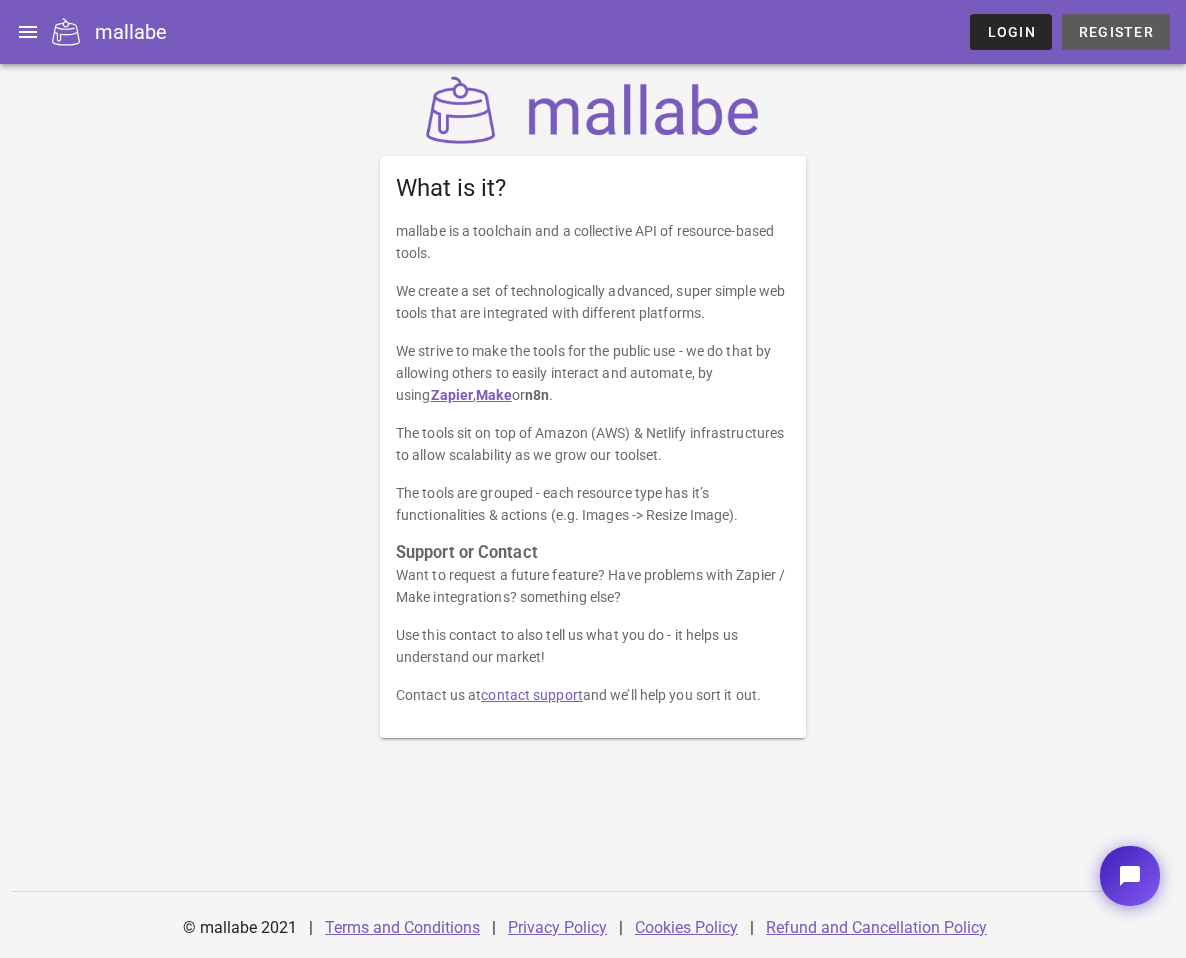 click on "Register" at bounding box center (1116, 32) 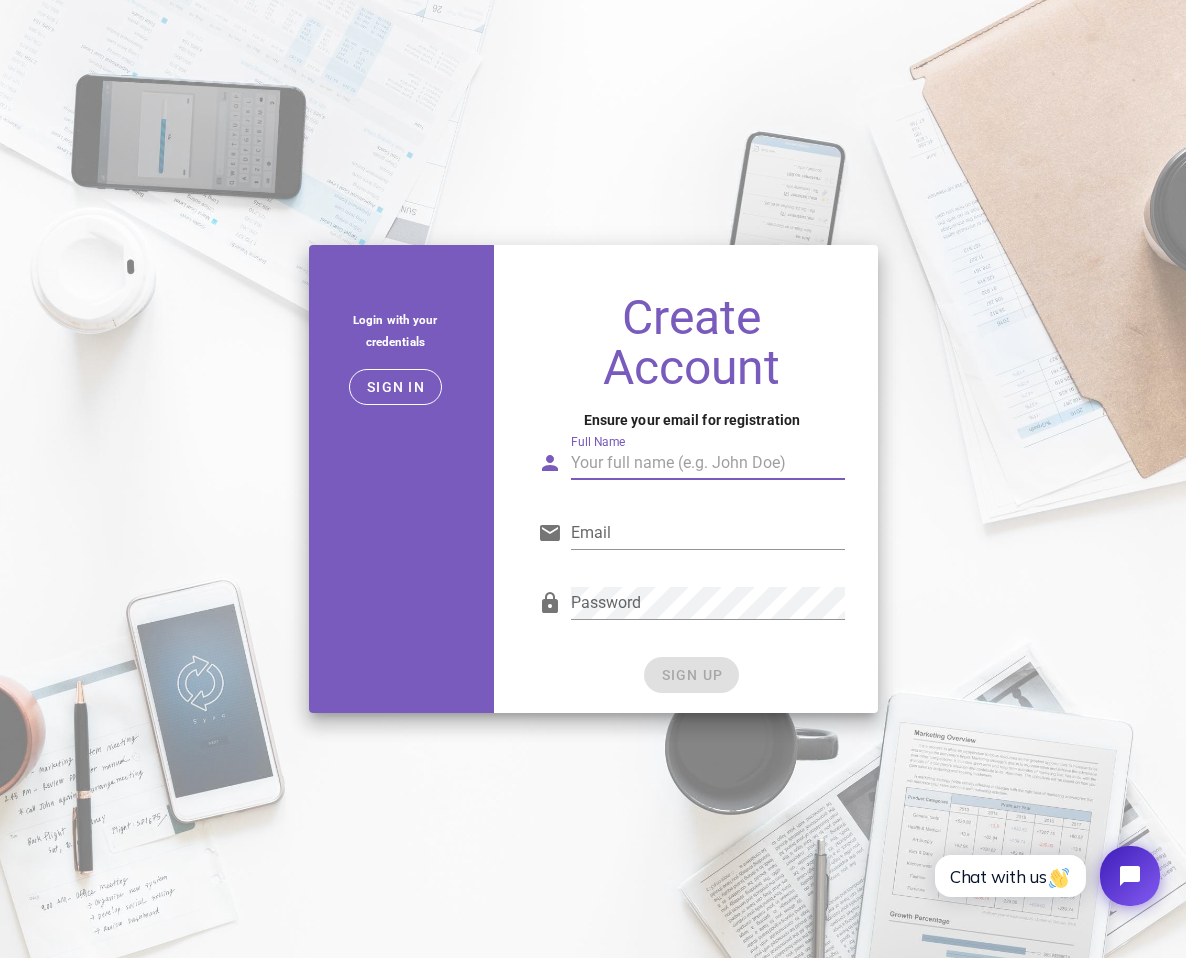 click on "Full Name" at bounding box center (708, 463) 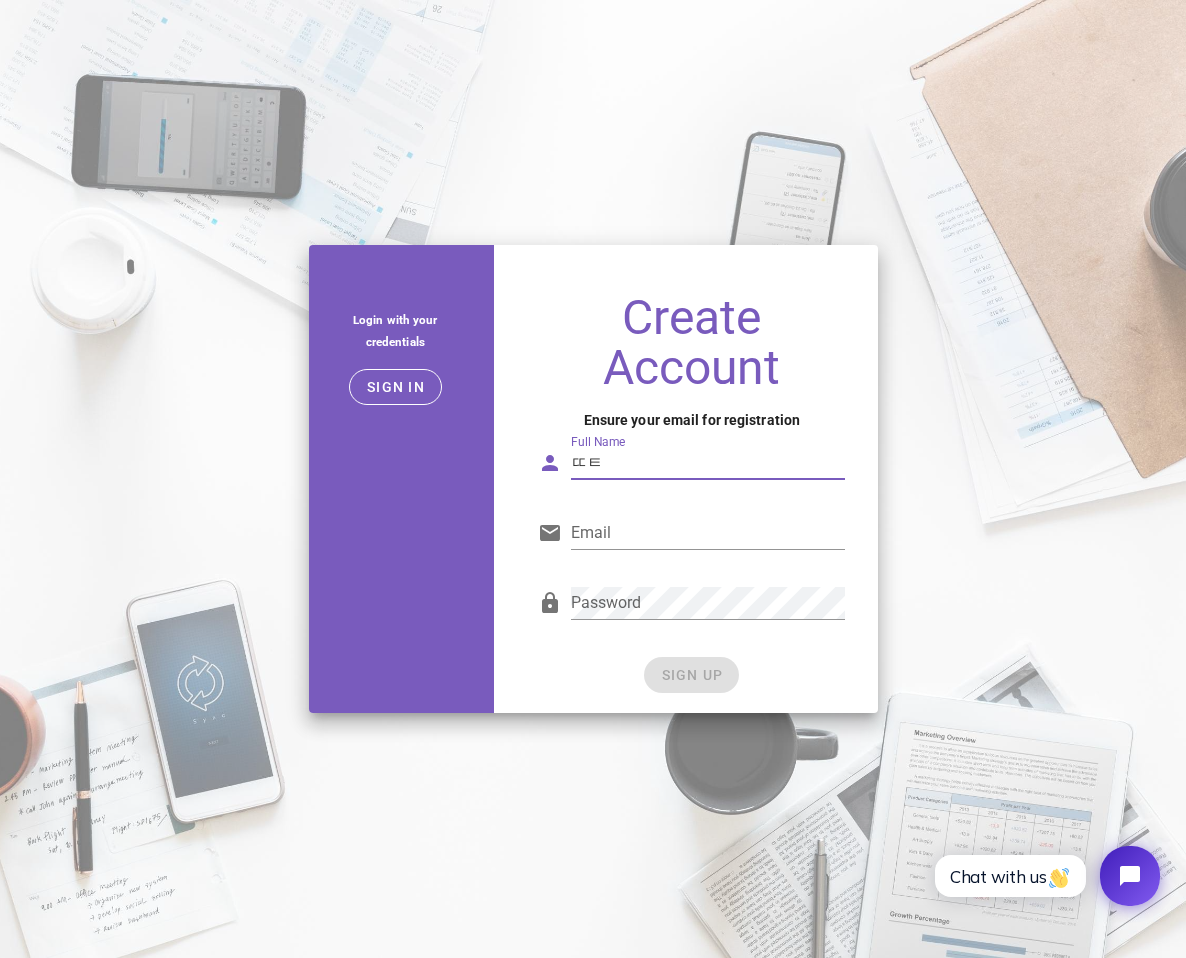 type on "ㄸ" 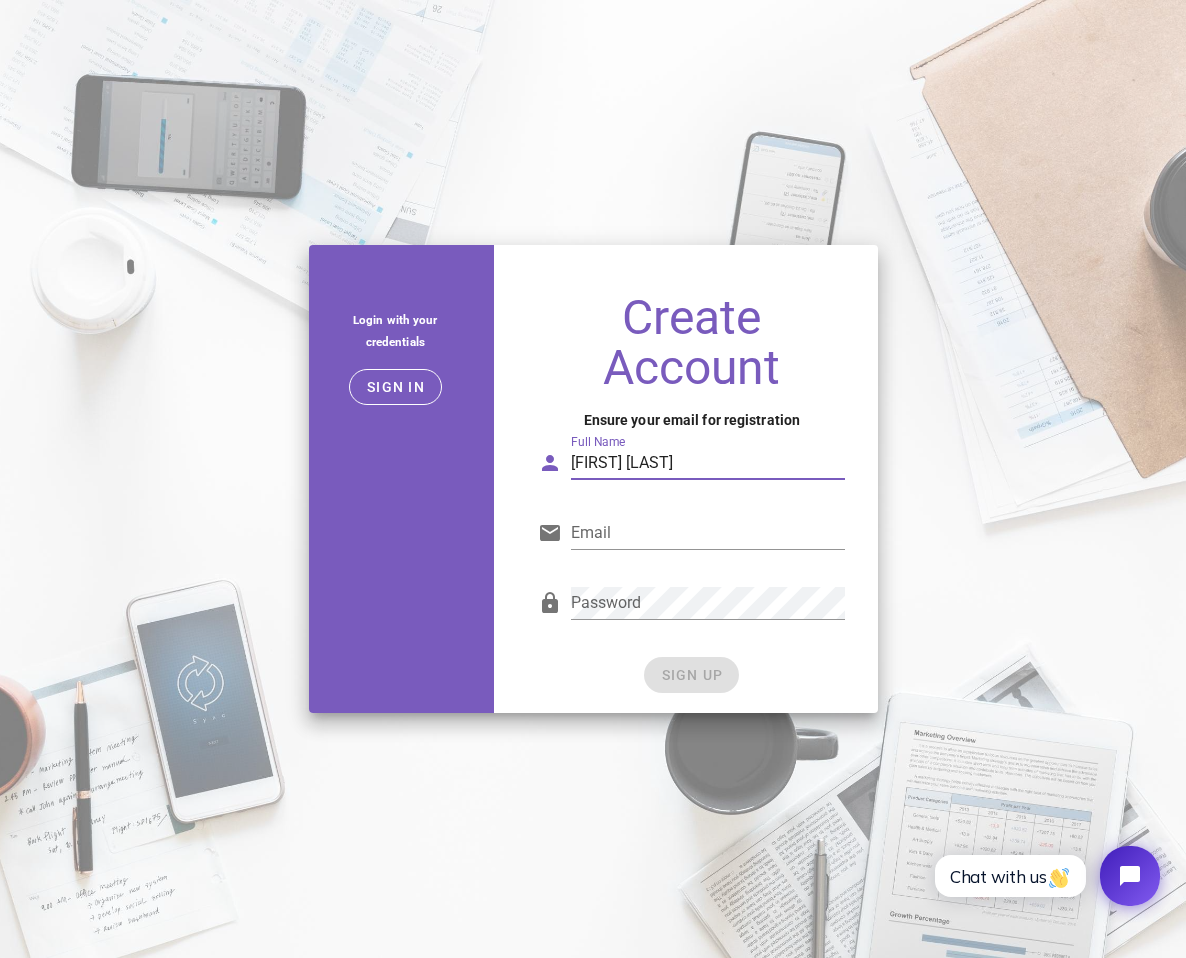 type on "[FIRST] [LAST]" 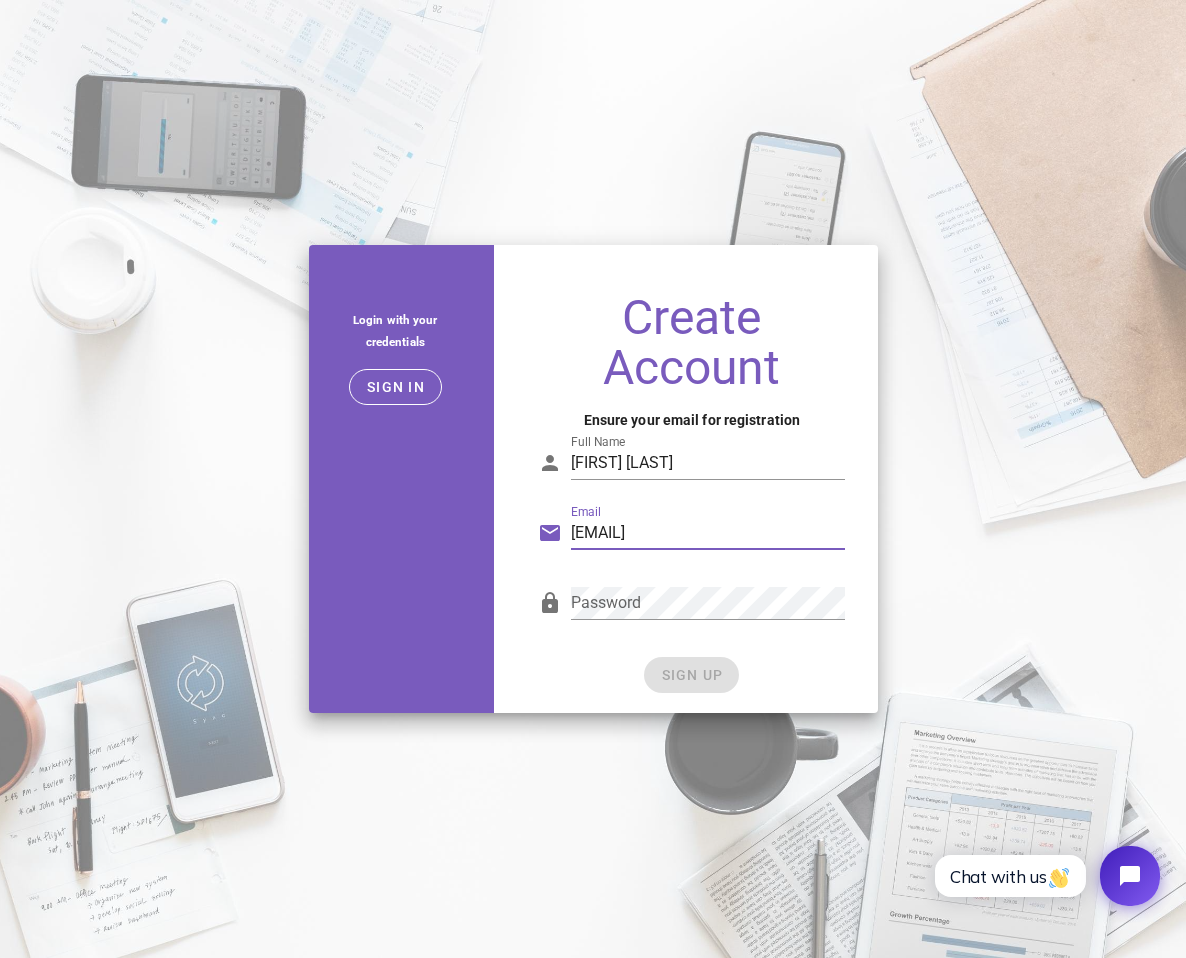 type on "[EMAIL]" 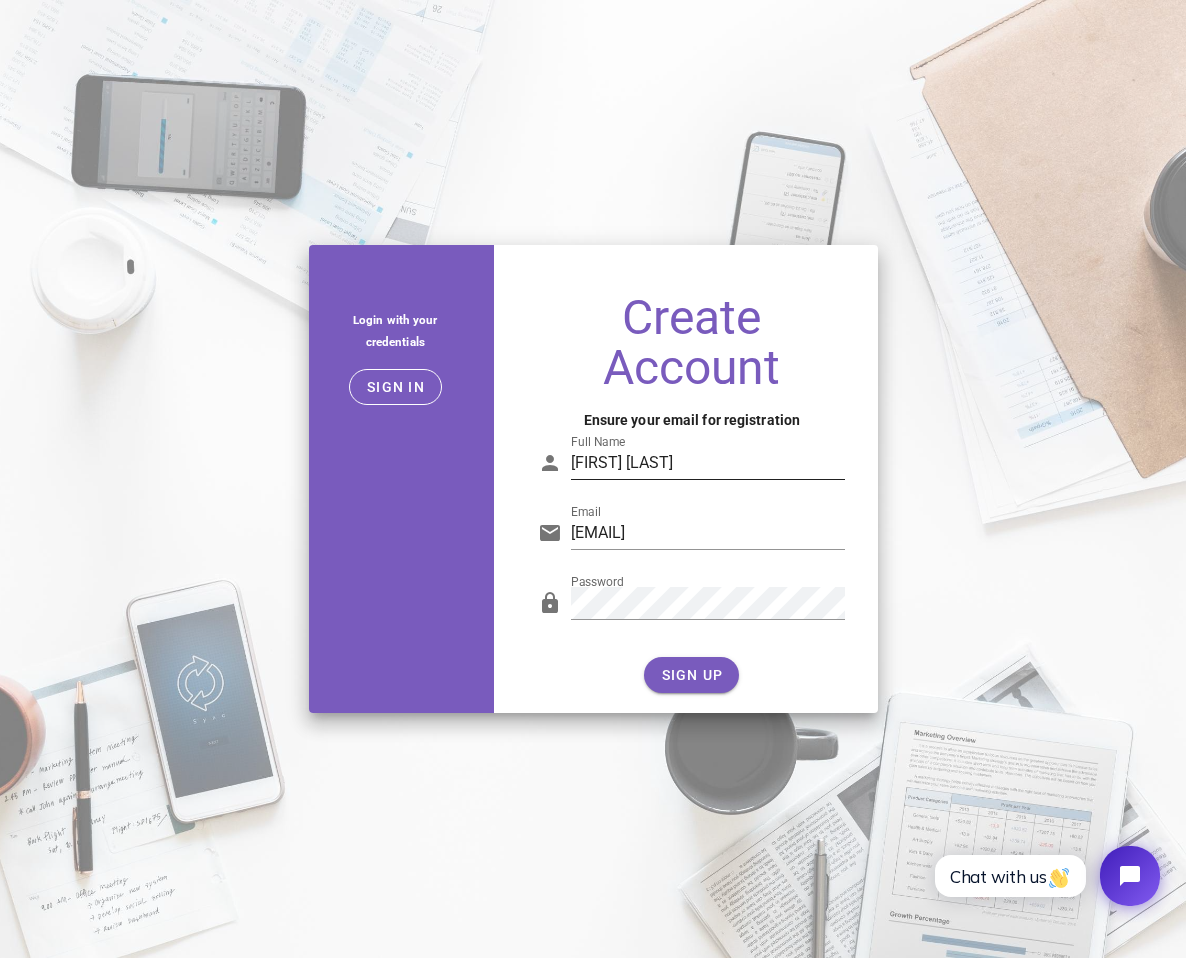 click on "[FIRST] [LAST]" at bounding box center (708, 463) 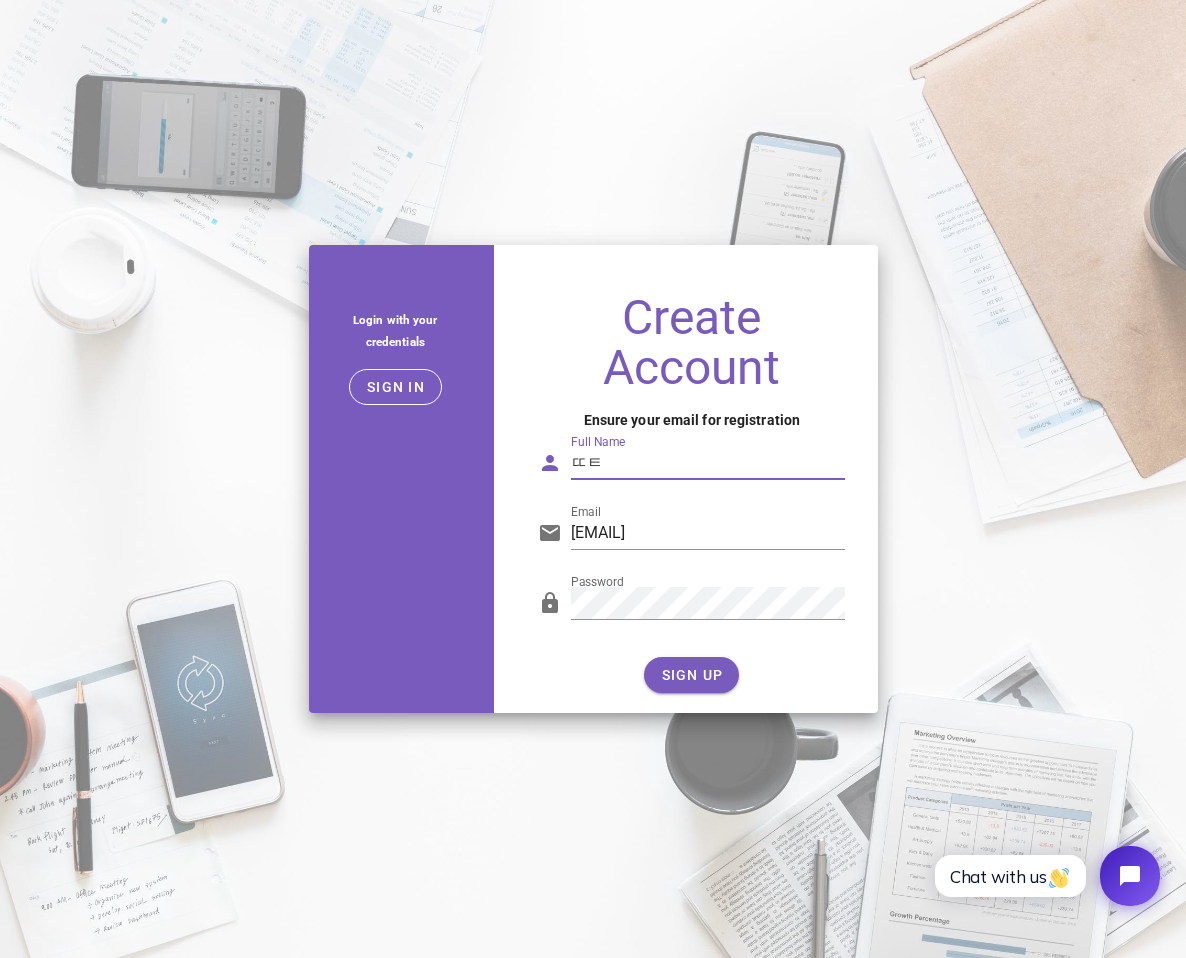 type on "ㄸ" 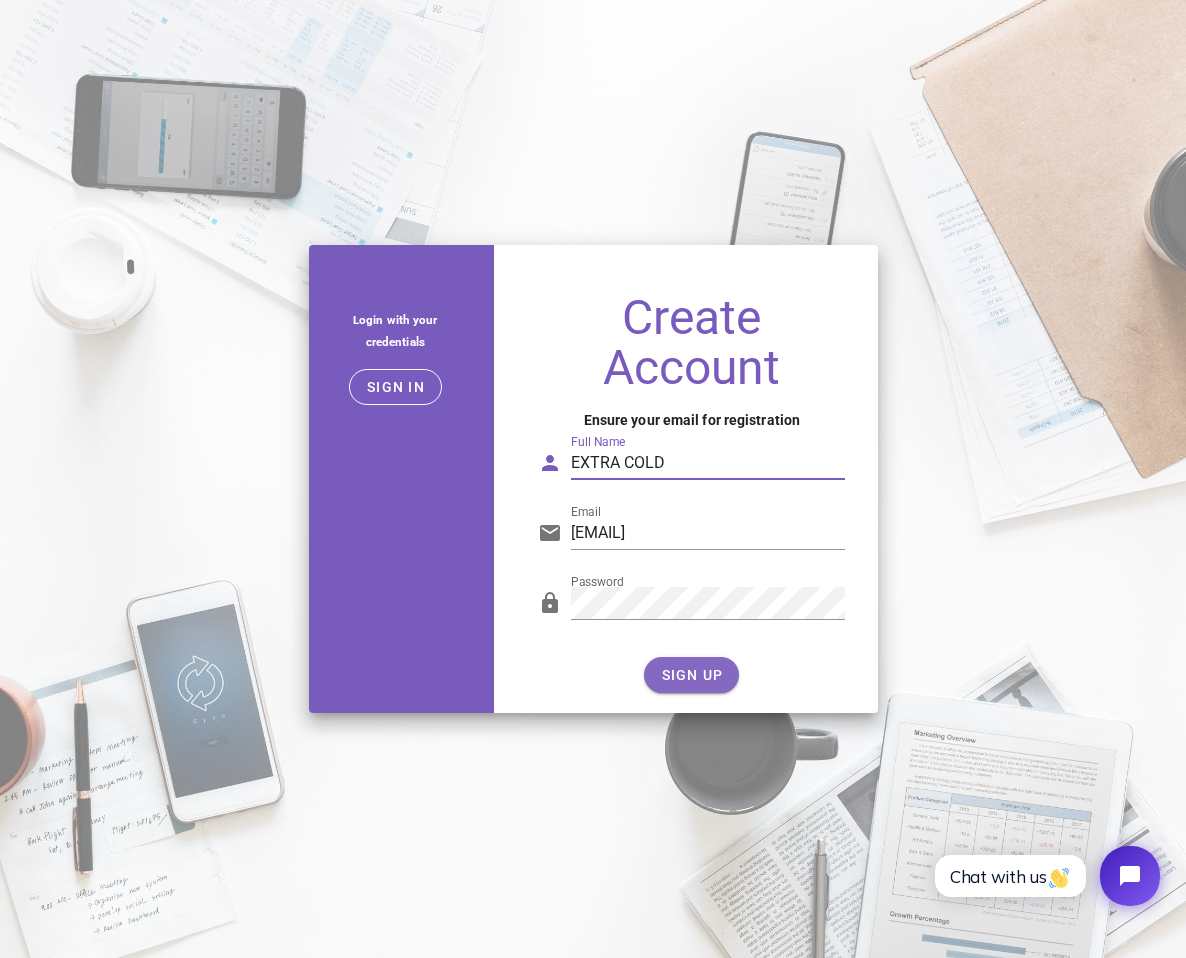 type on "EXTRA COLD" 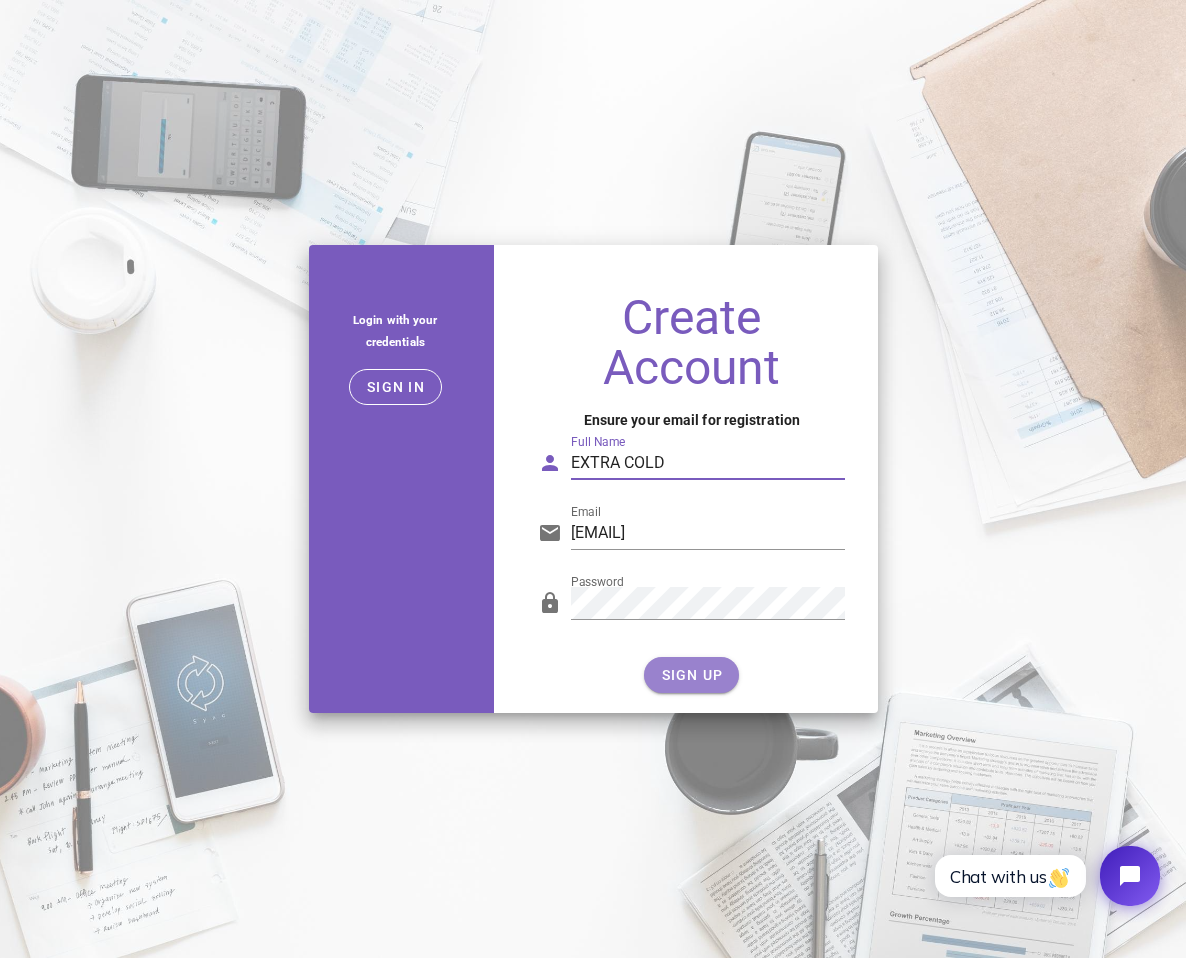 click on "SIGN UP" at bounding box center (691, 675) 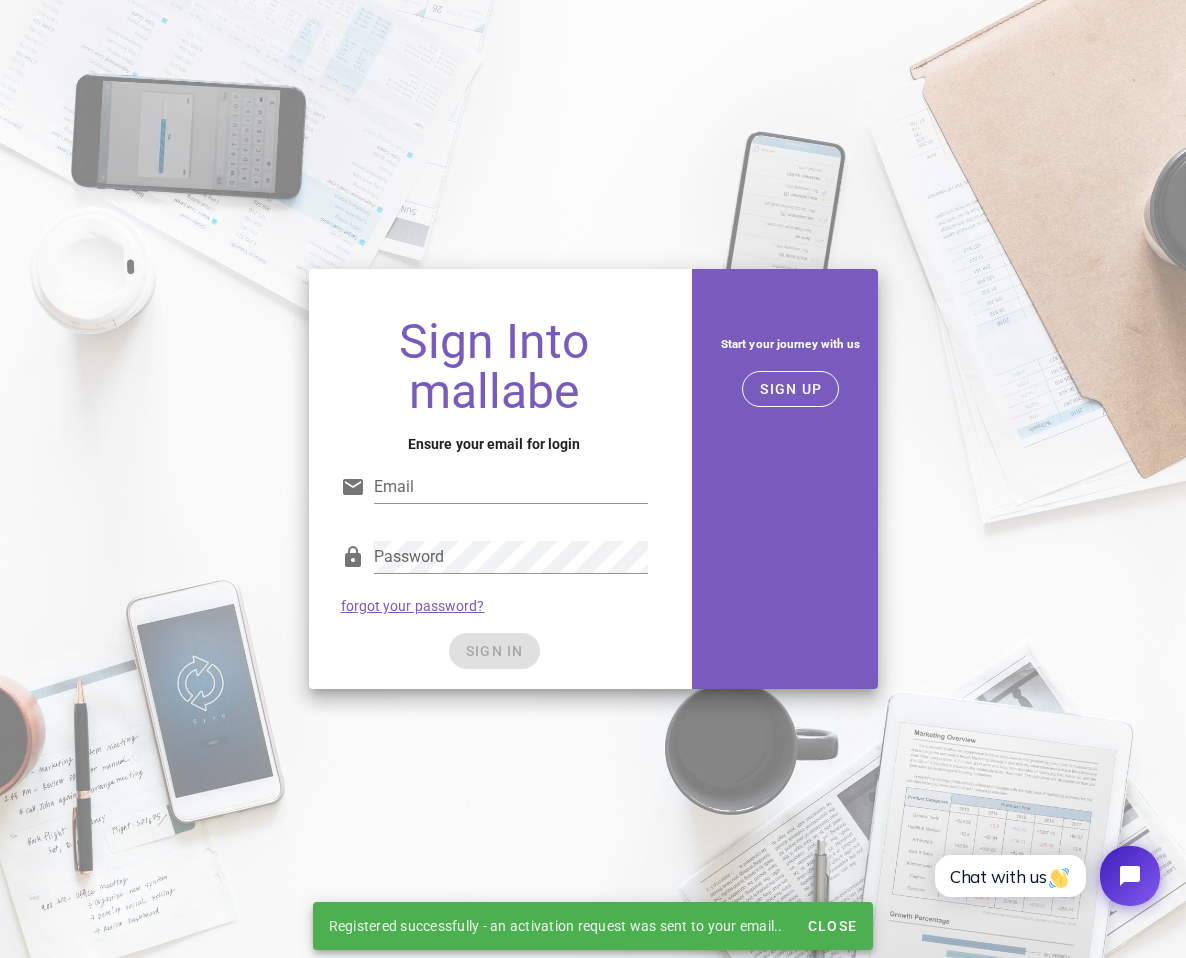 type on "extracold1209@gmail.com" 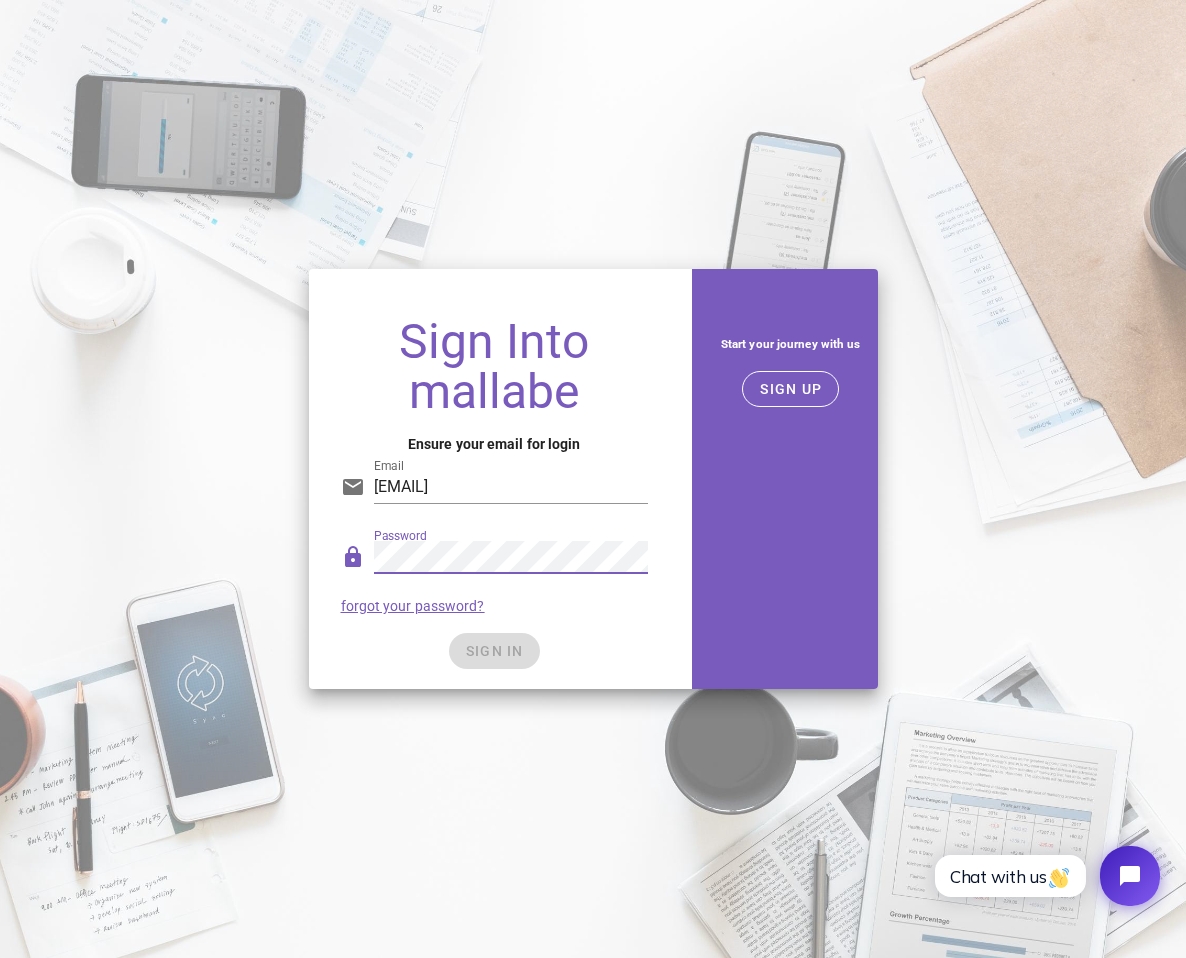 click on "SIGN IN" at bounding box center [494, 651] 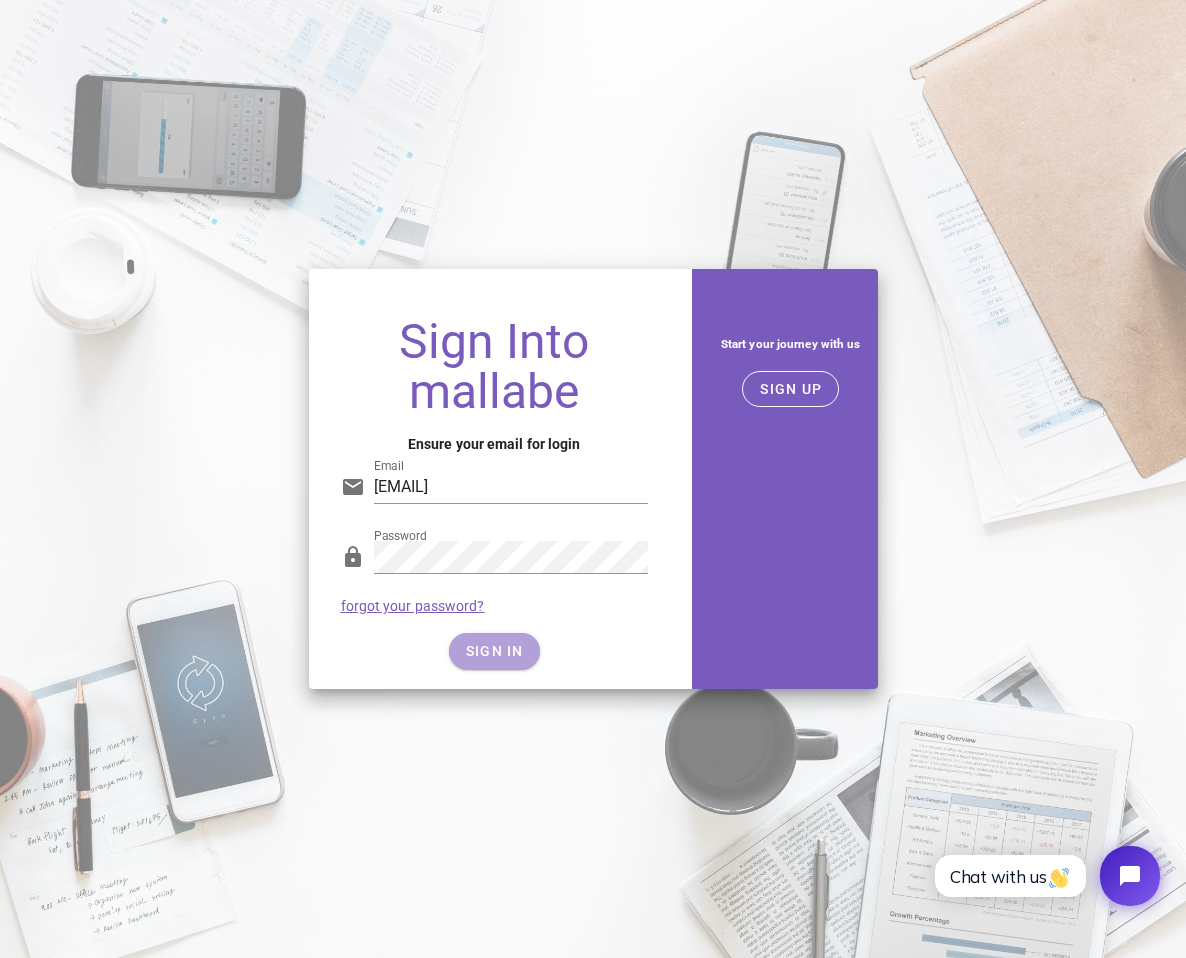 click on "SIGN IN" at bounding box center (494, 651) 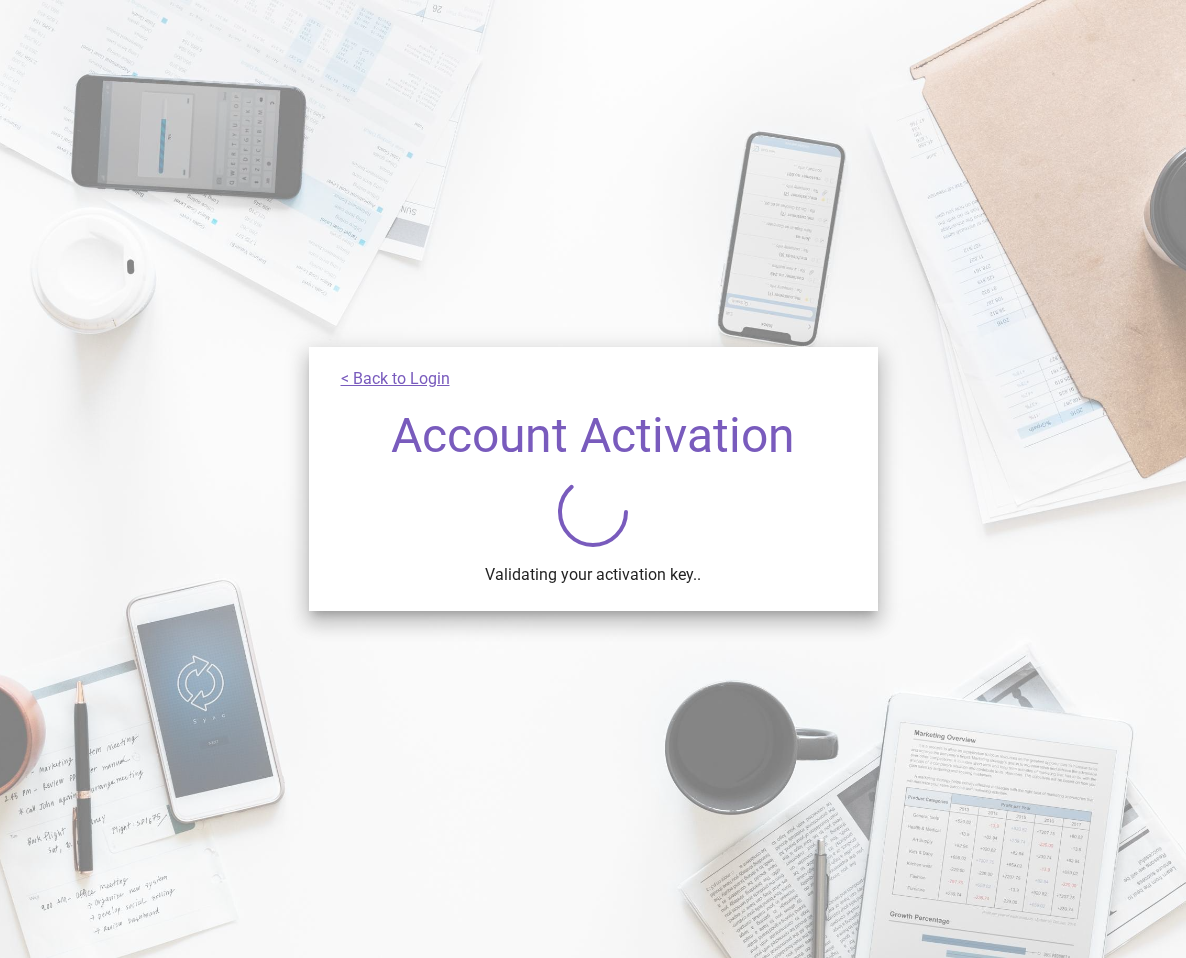 scroll, scrollTop: 0, scrollLeft: 0, axis: both 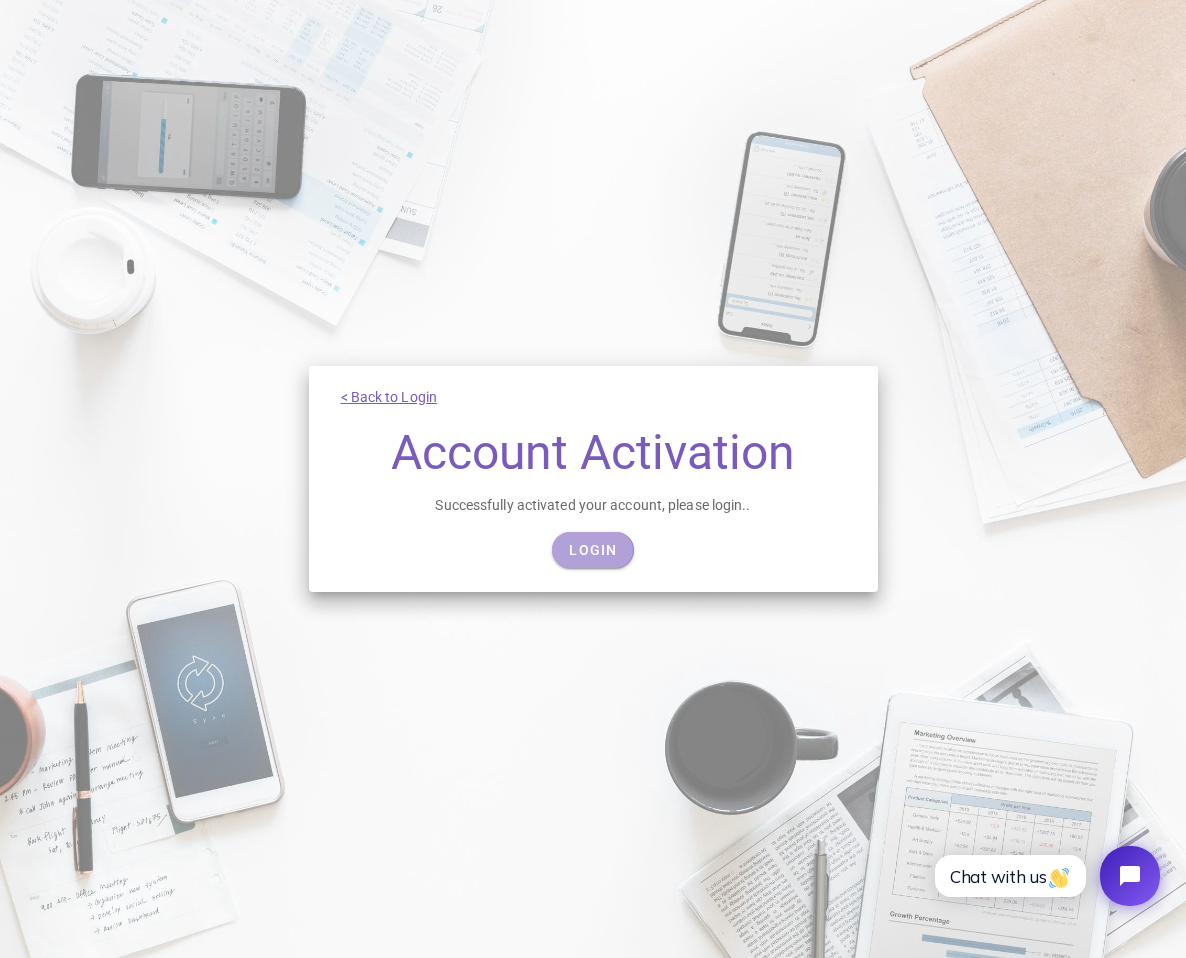 click on "Login" at bounding box center [592, 550] 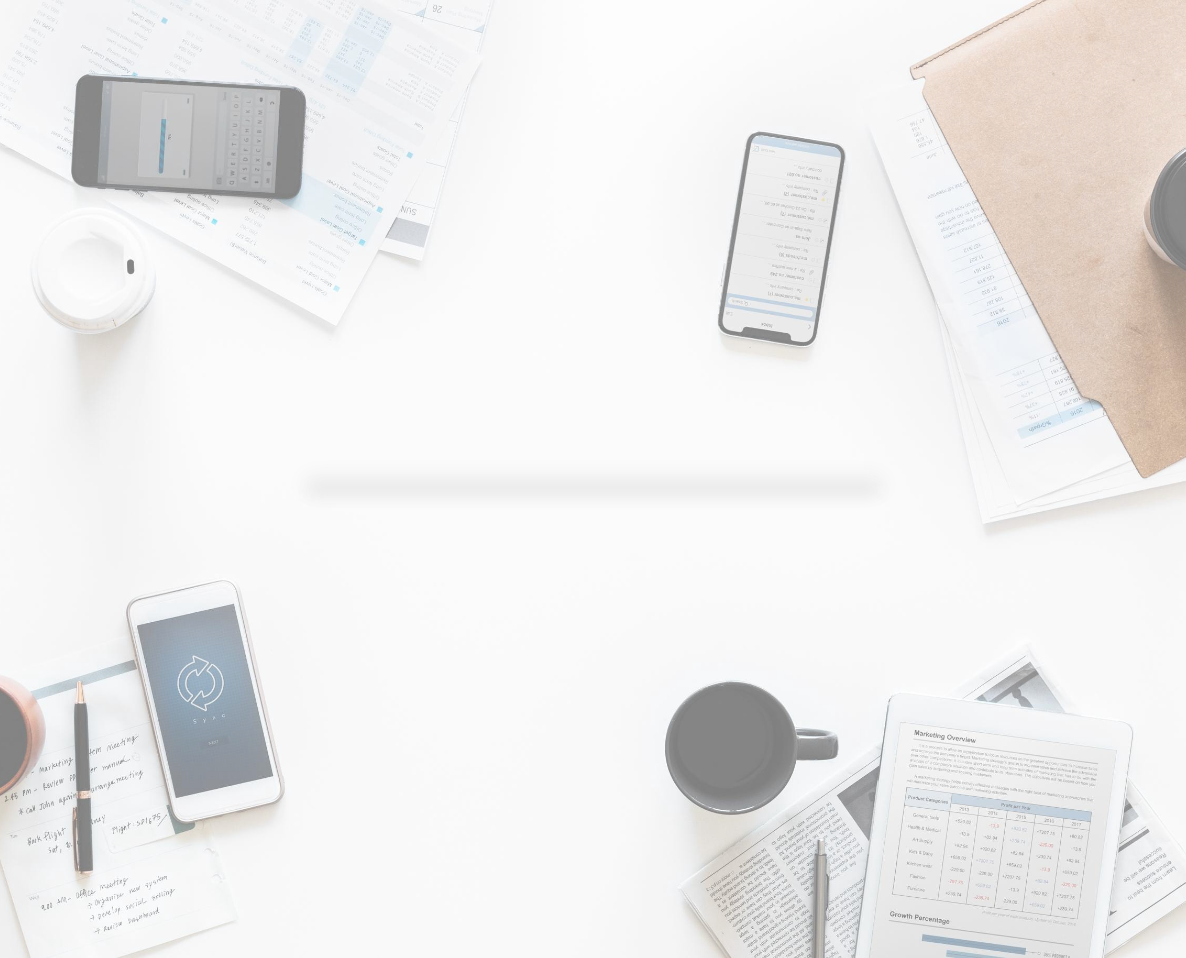 scroll, scrollTop: 0, scrollLeft: 0, axis: both 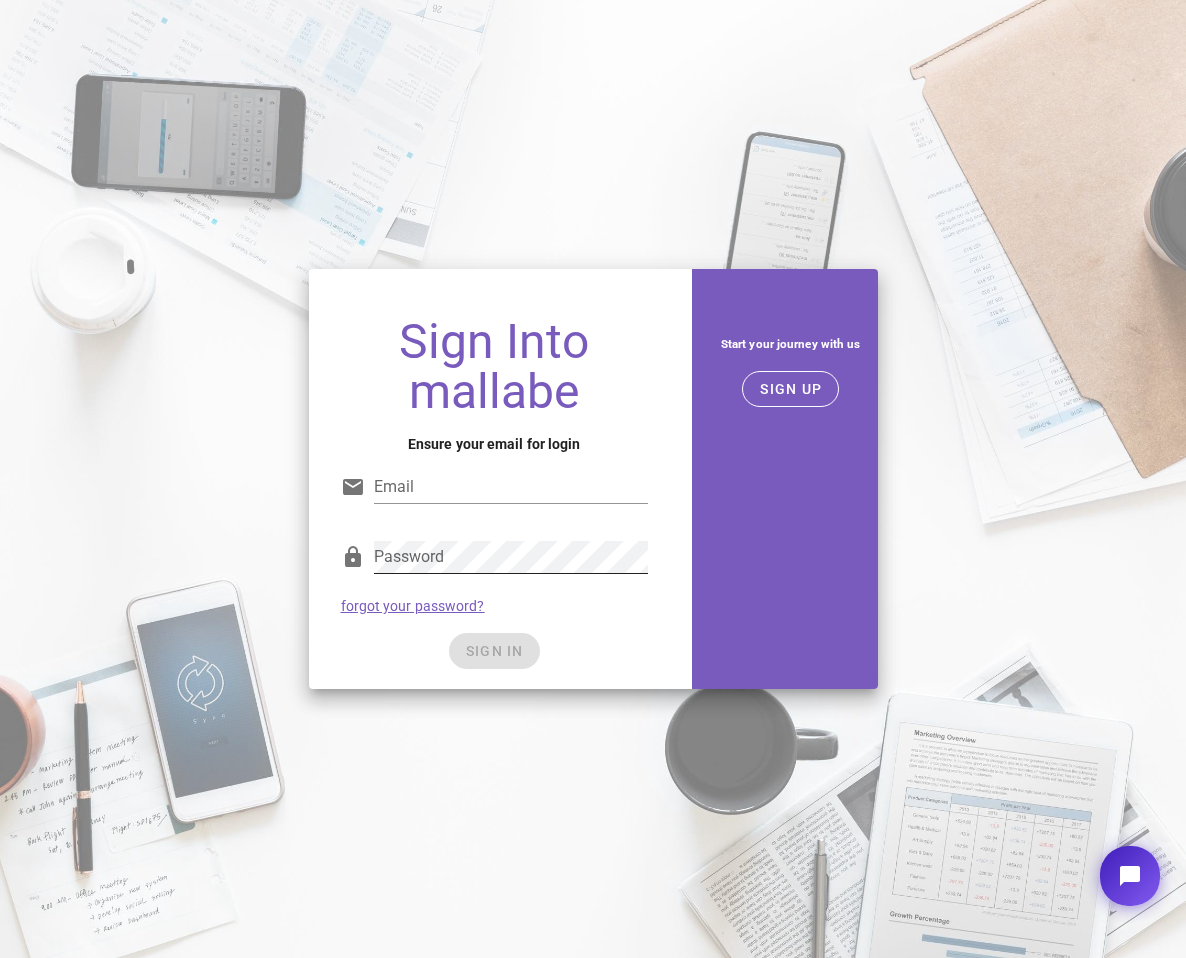 type on "[EMAIL]" 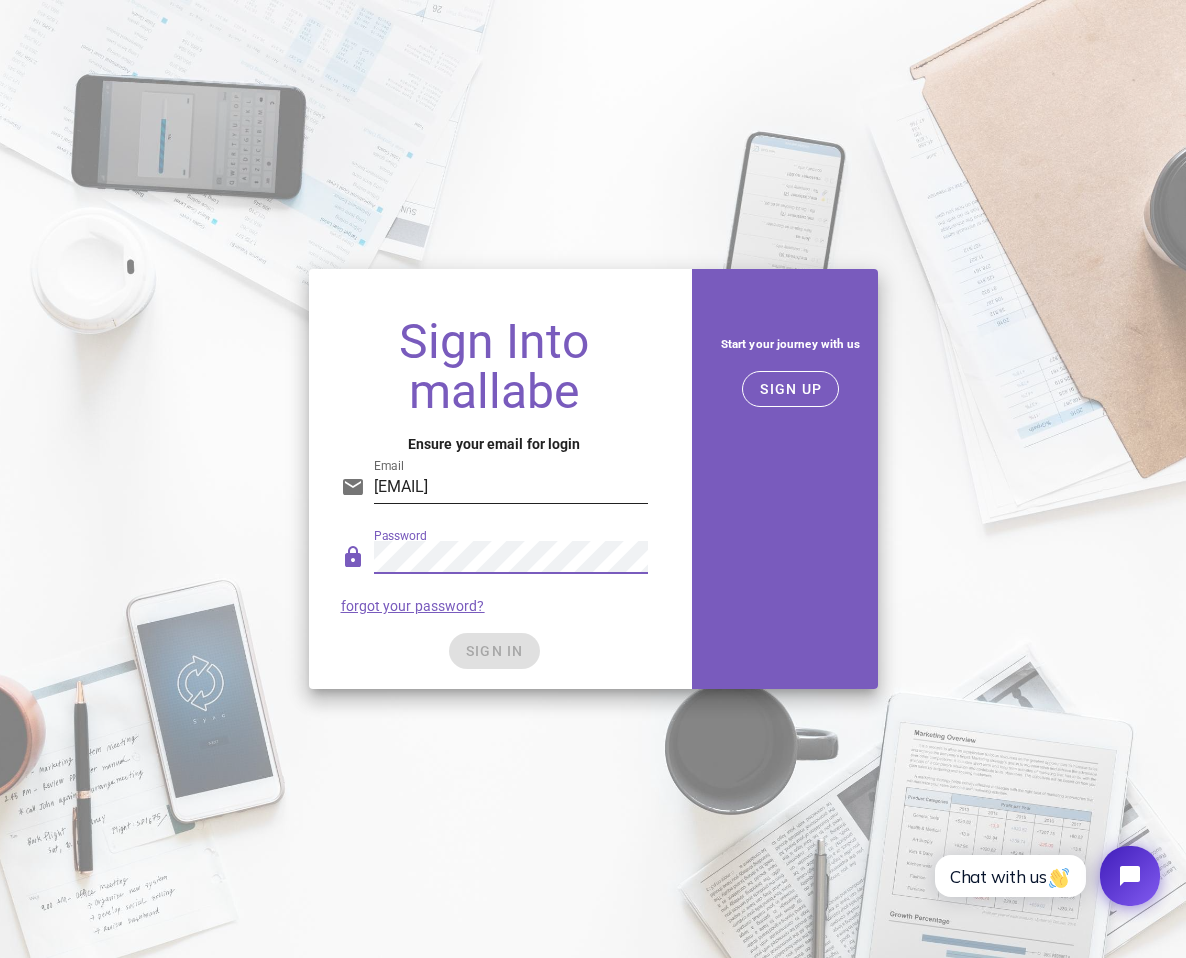 click on "[EMAIL]" at bounding box center [511, 487] 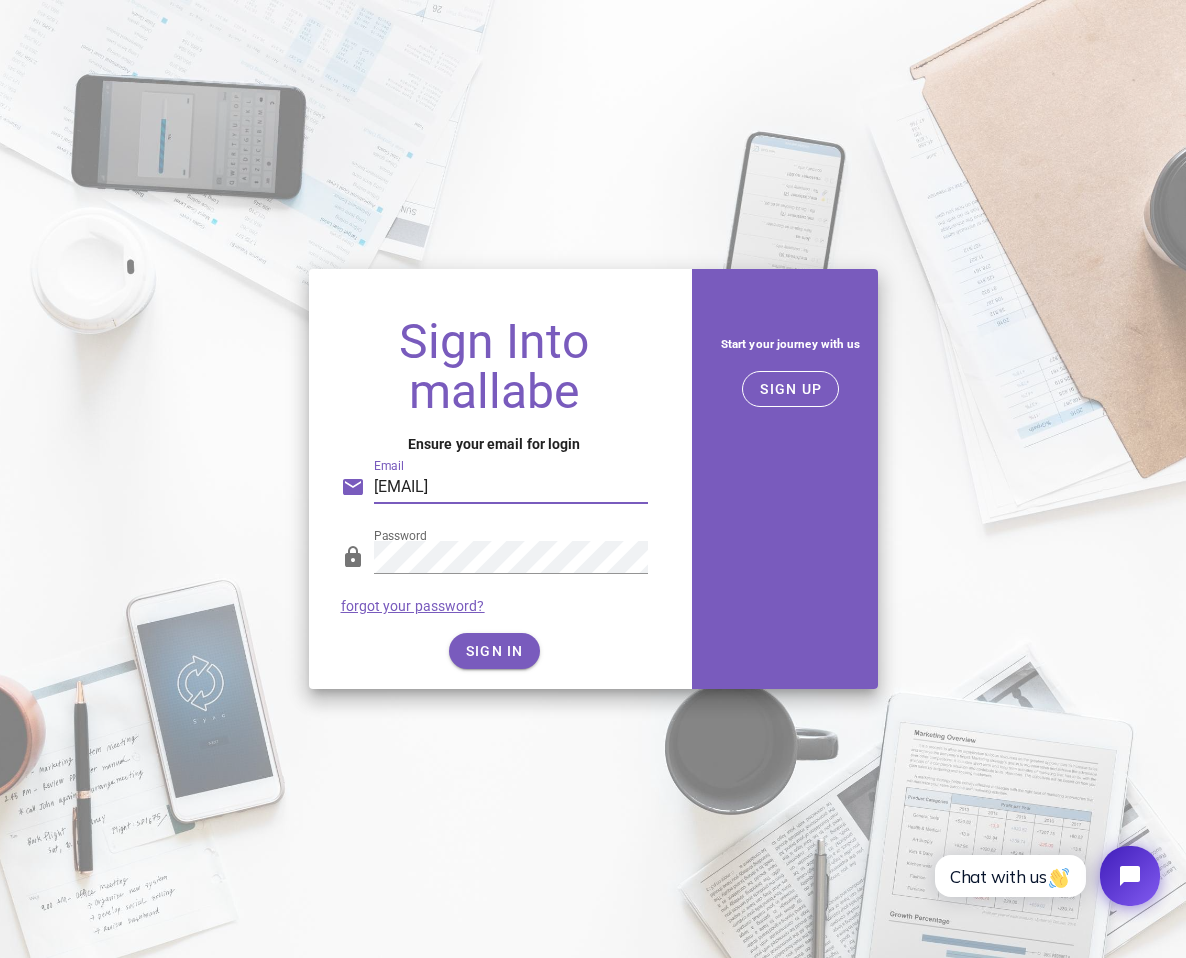 click on "Sign Into mallabe" at bounding box center (494, 367) 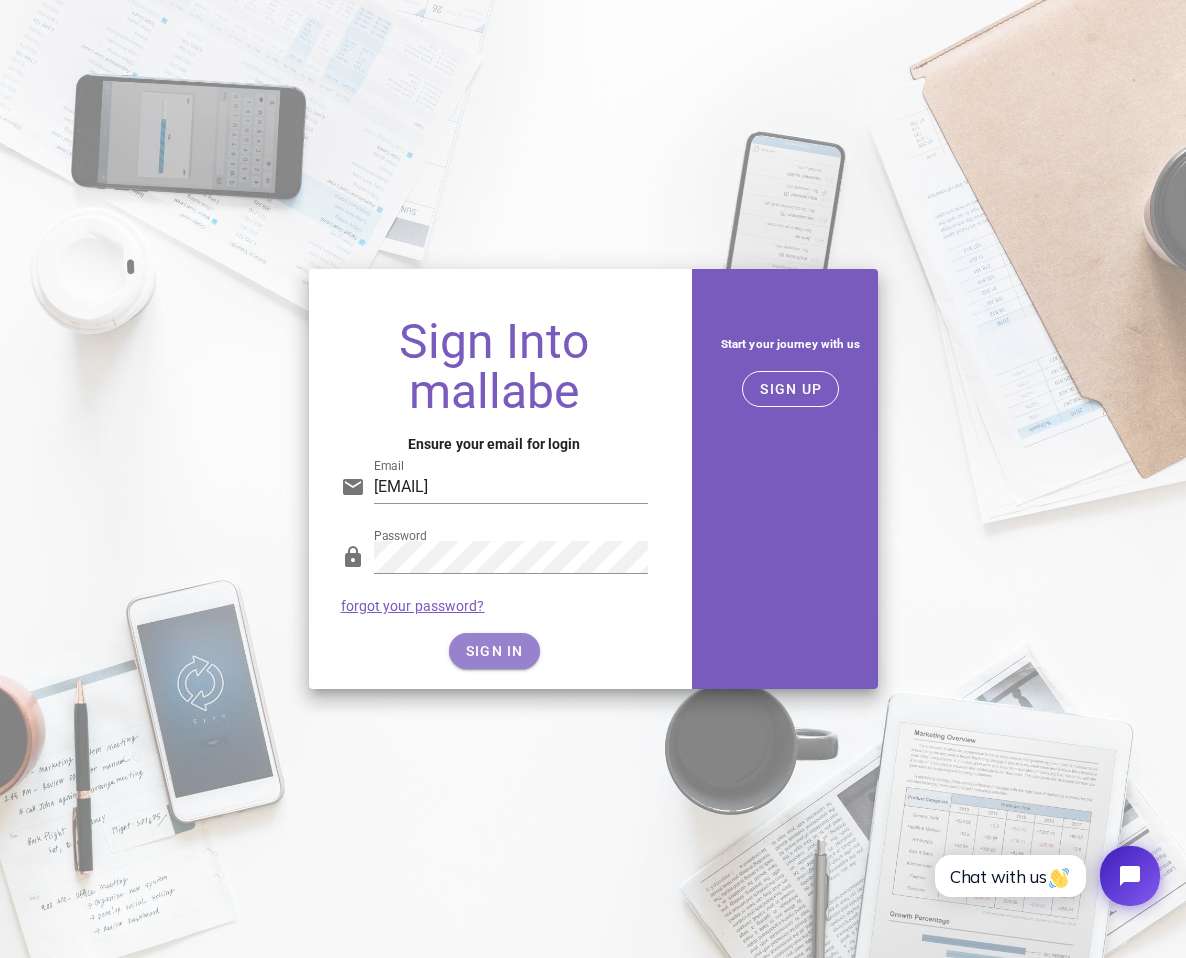 click on "SIGN IN" at bounding box center (494, 651) 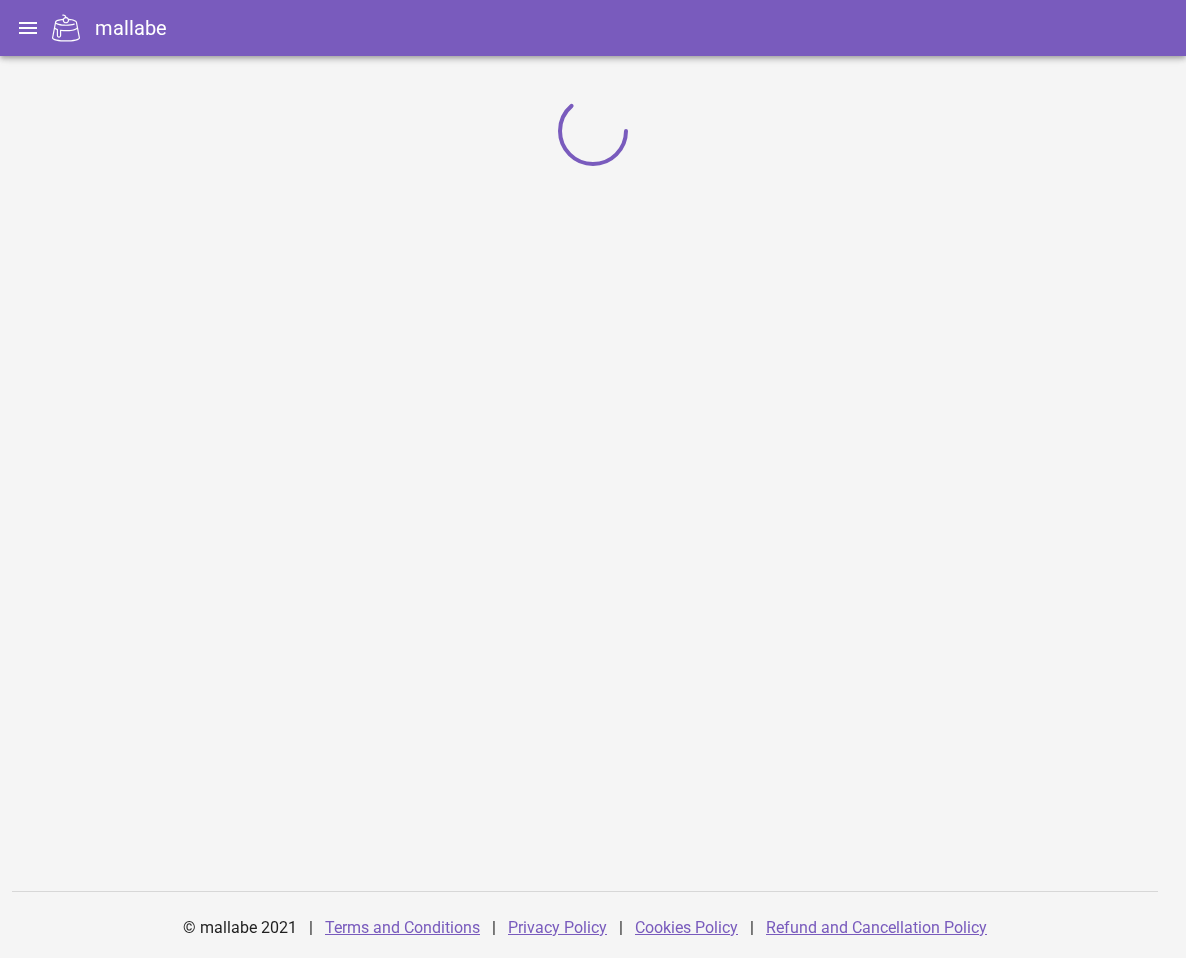 scroll, scrollTop: 0, scrollLeft: 0, axis: both 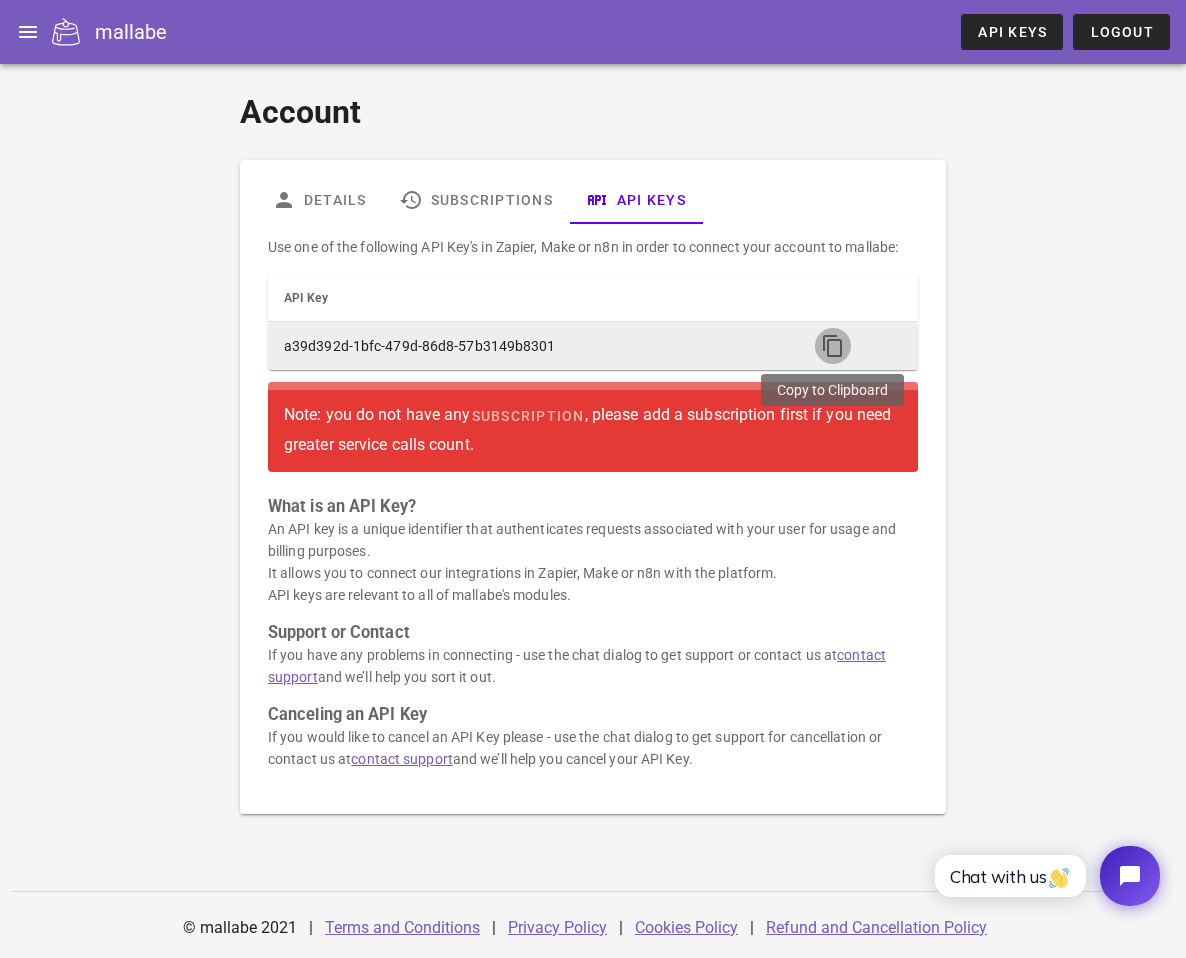 click at bounding box center (833, 346) 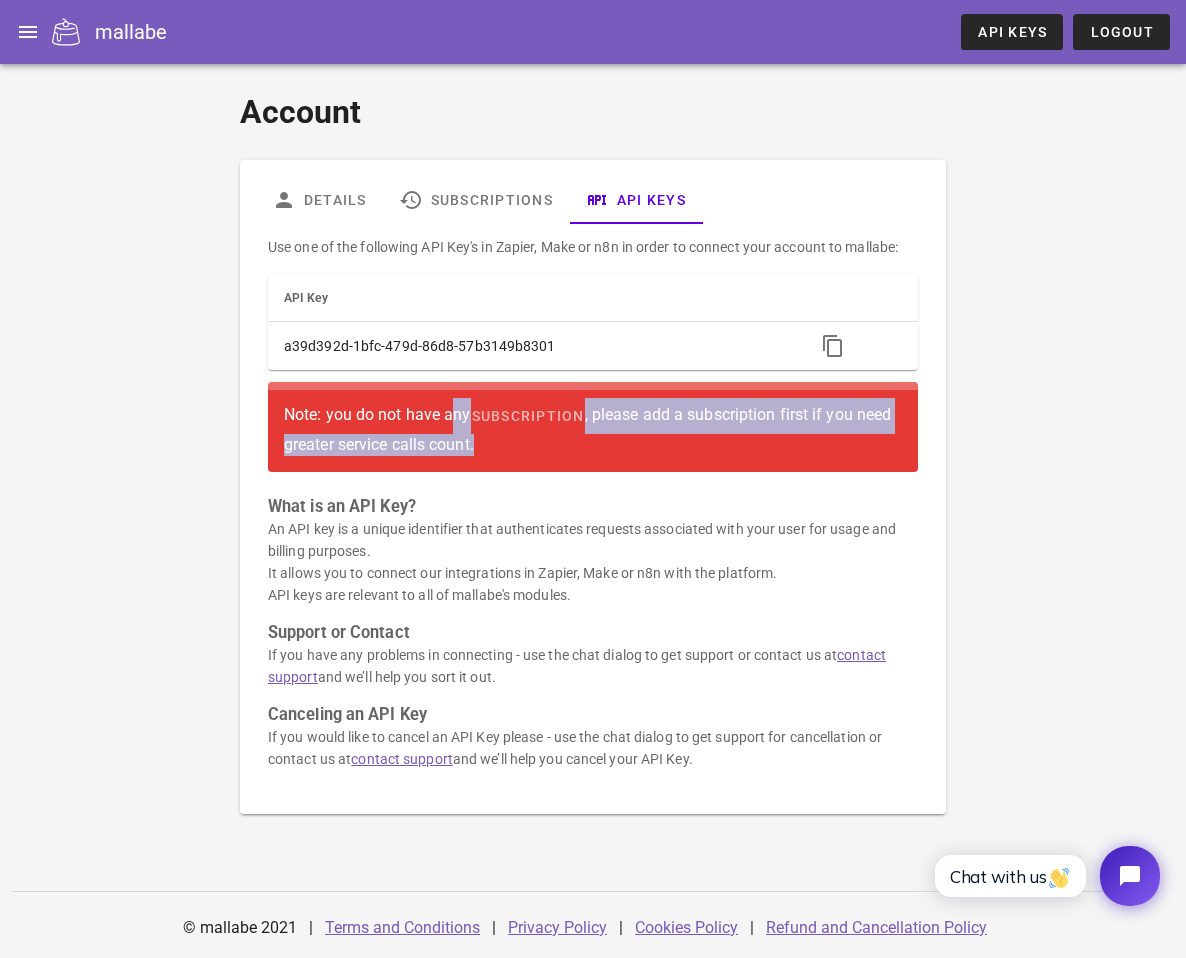 drag, startPoint x: 286, startPoint y: 412, endPoint x: 562, endPoint y: 456, distance: 279.48523 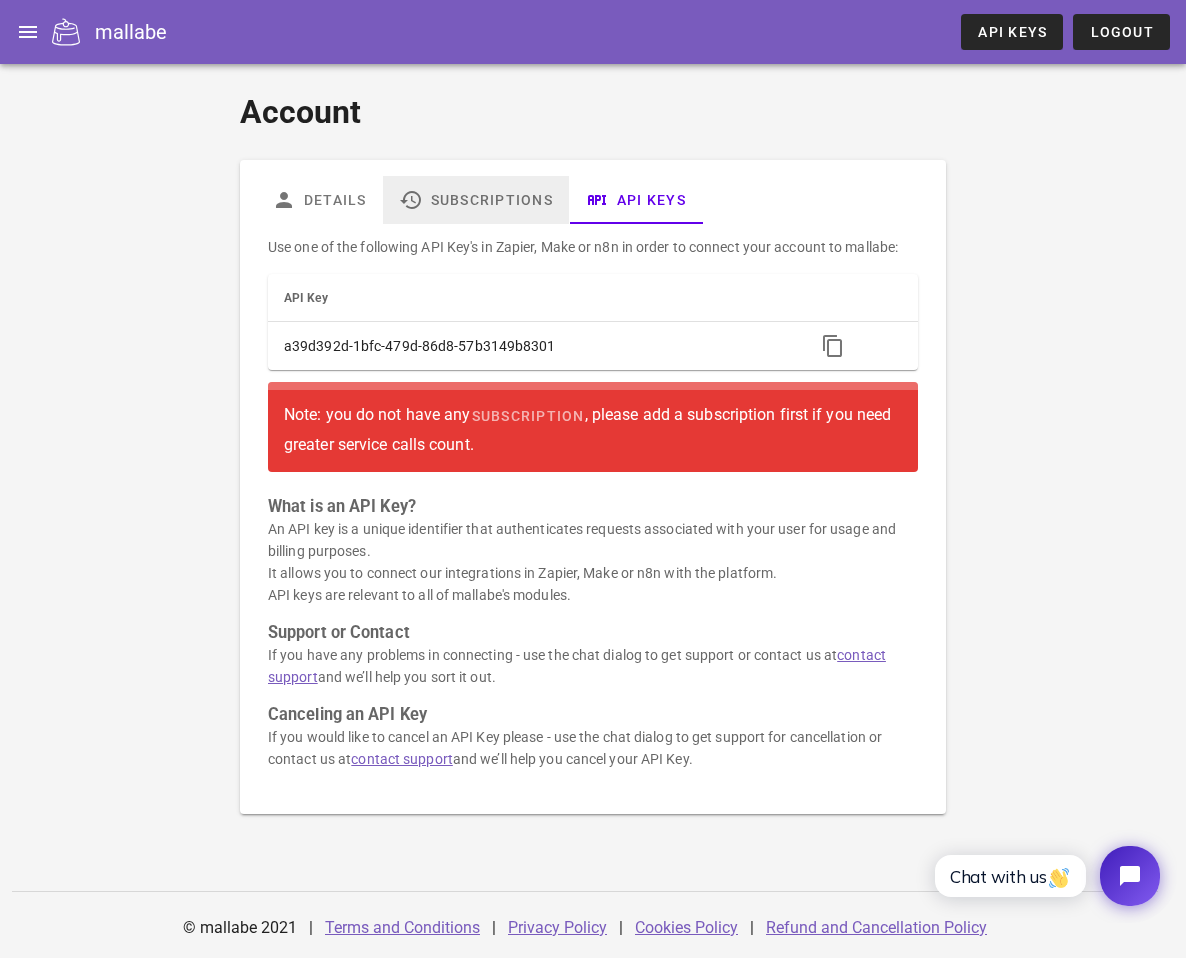 click on "Subscriptions" at bounding box center [476, 200] 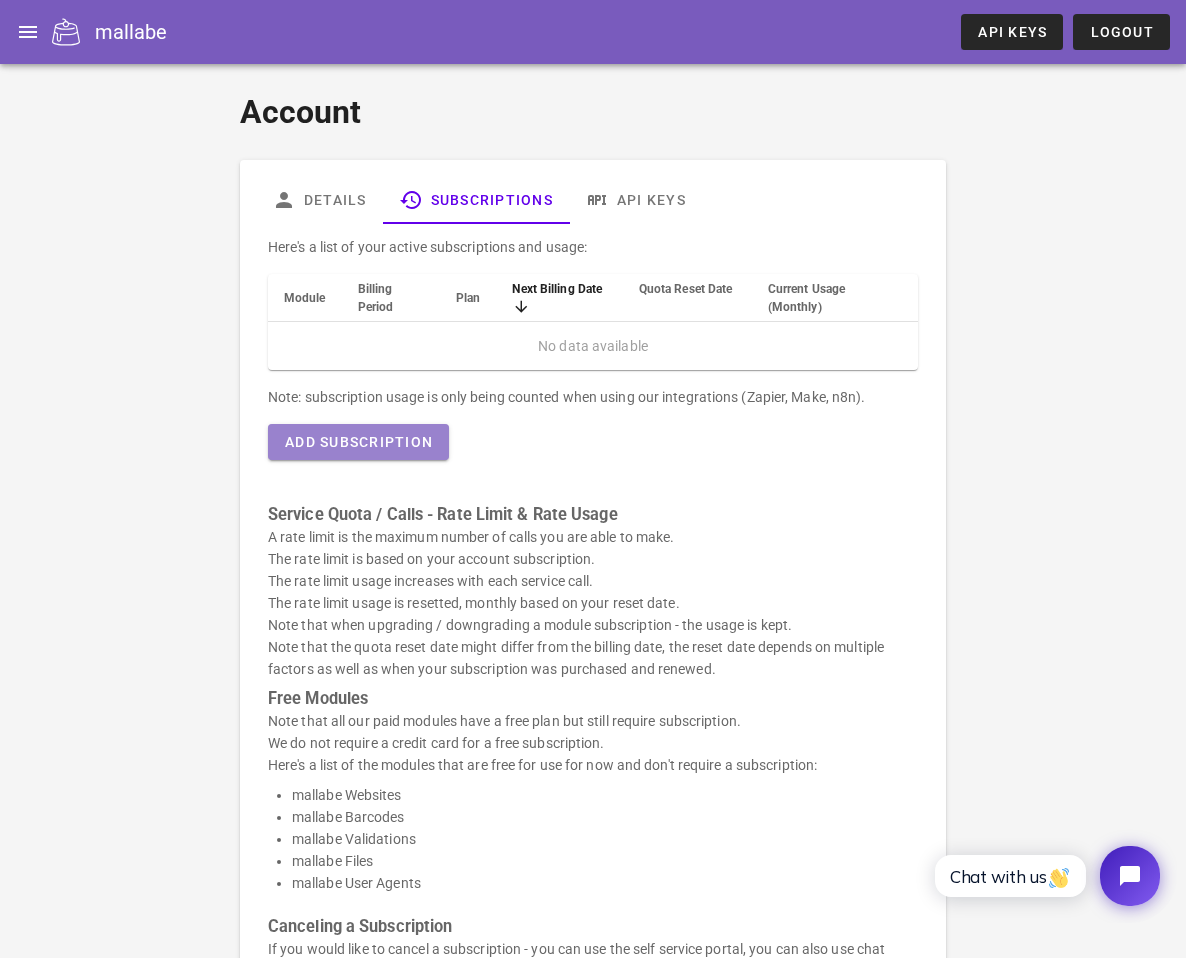 click on "Add Subscription" at bounding box center [358, 442] 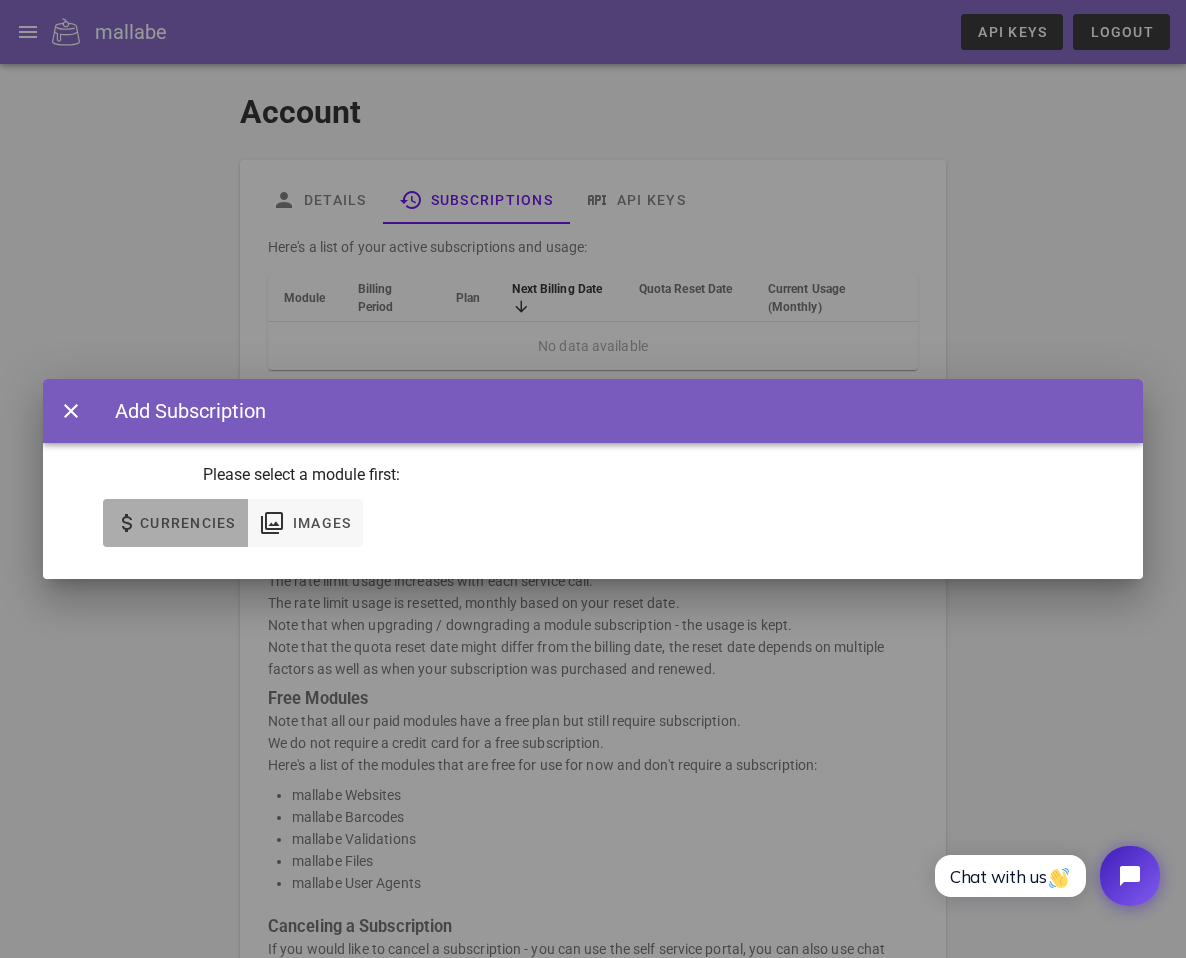 click on "Currencies" at bounding box center [187, 523] 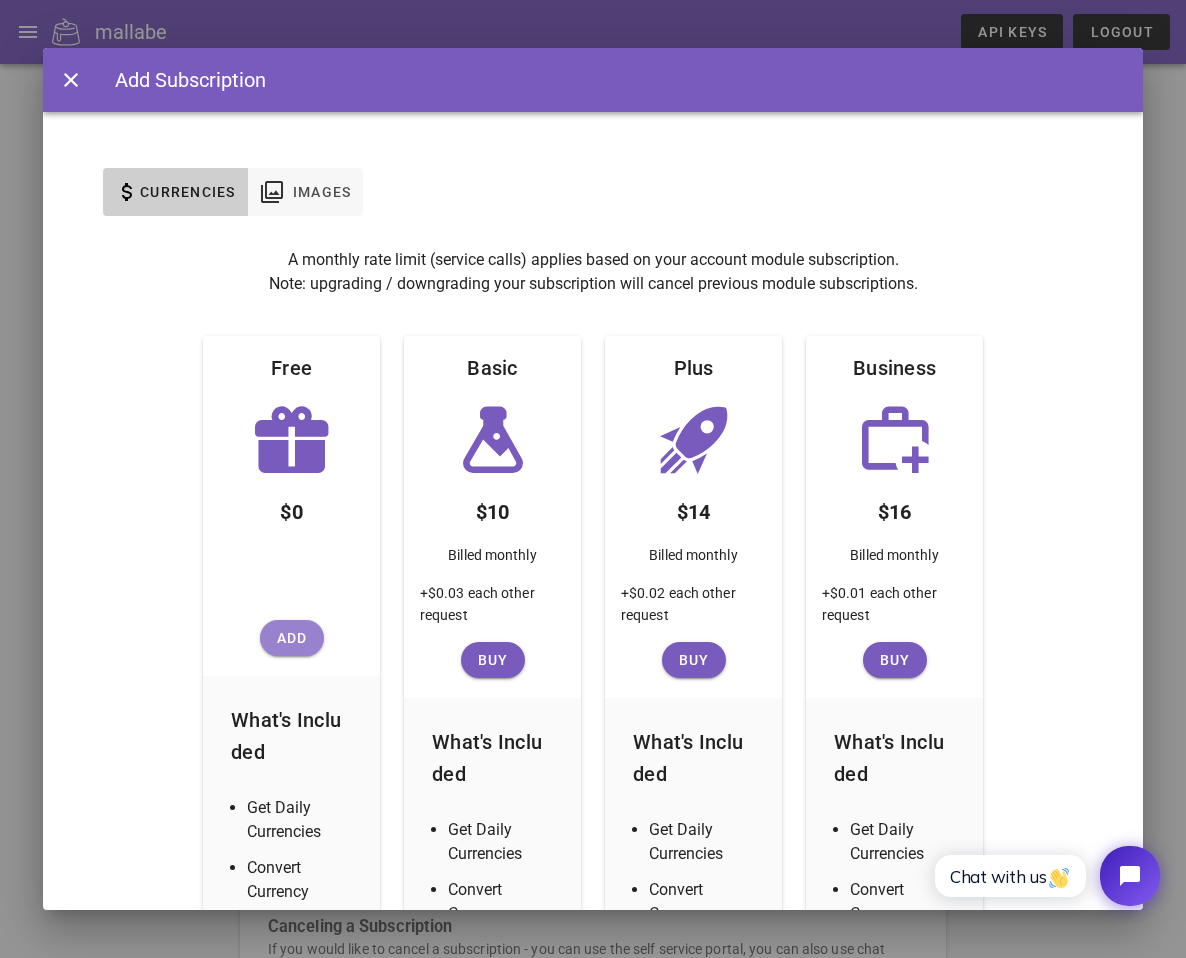 click on "Add" at bounding box center [292, 638] 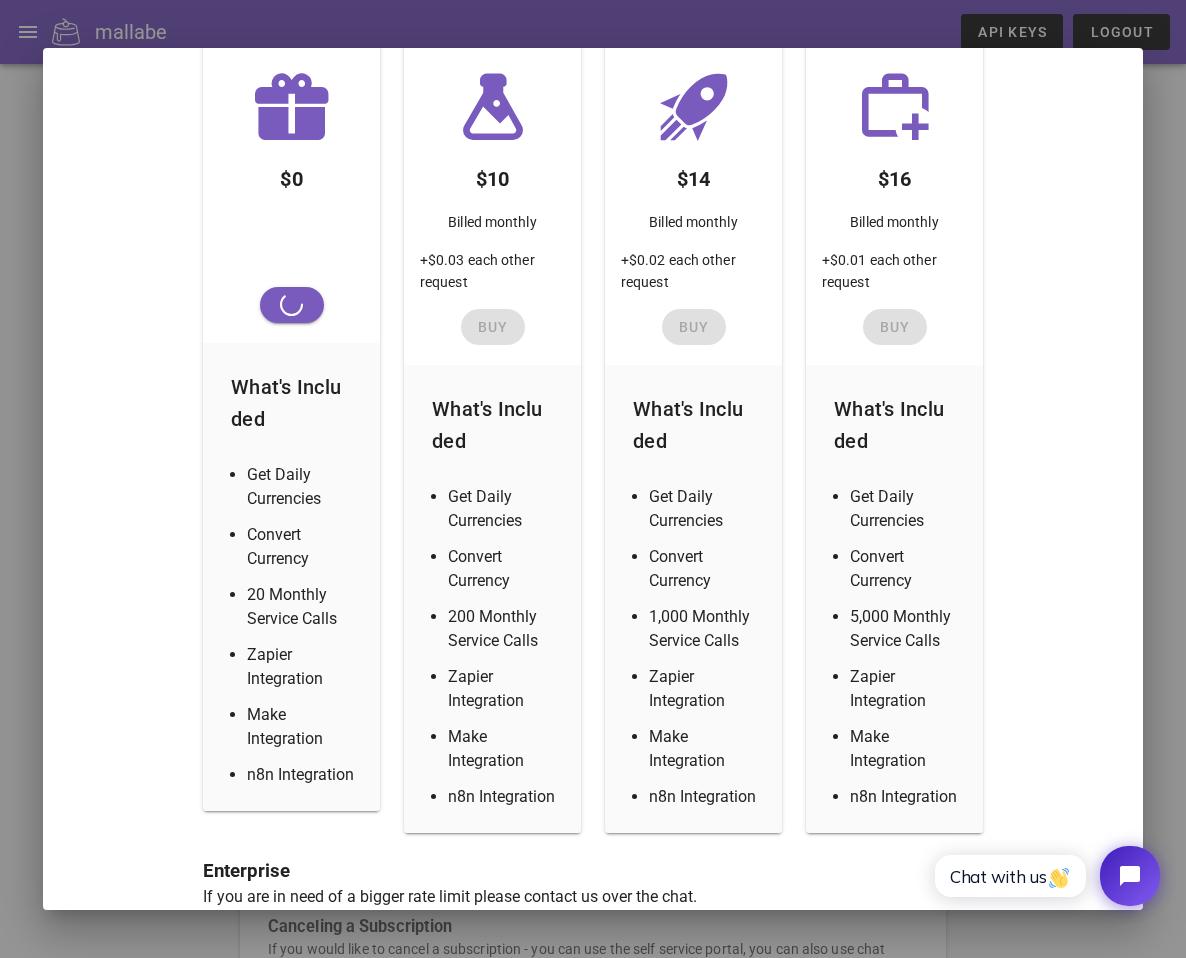 scroll, scrollTop: 286, scrollLeft: 0, axis: vertical 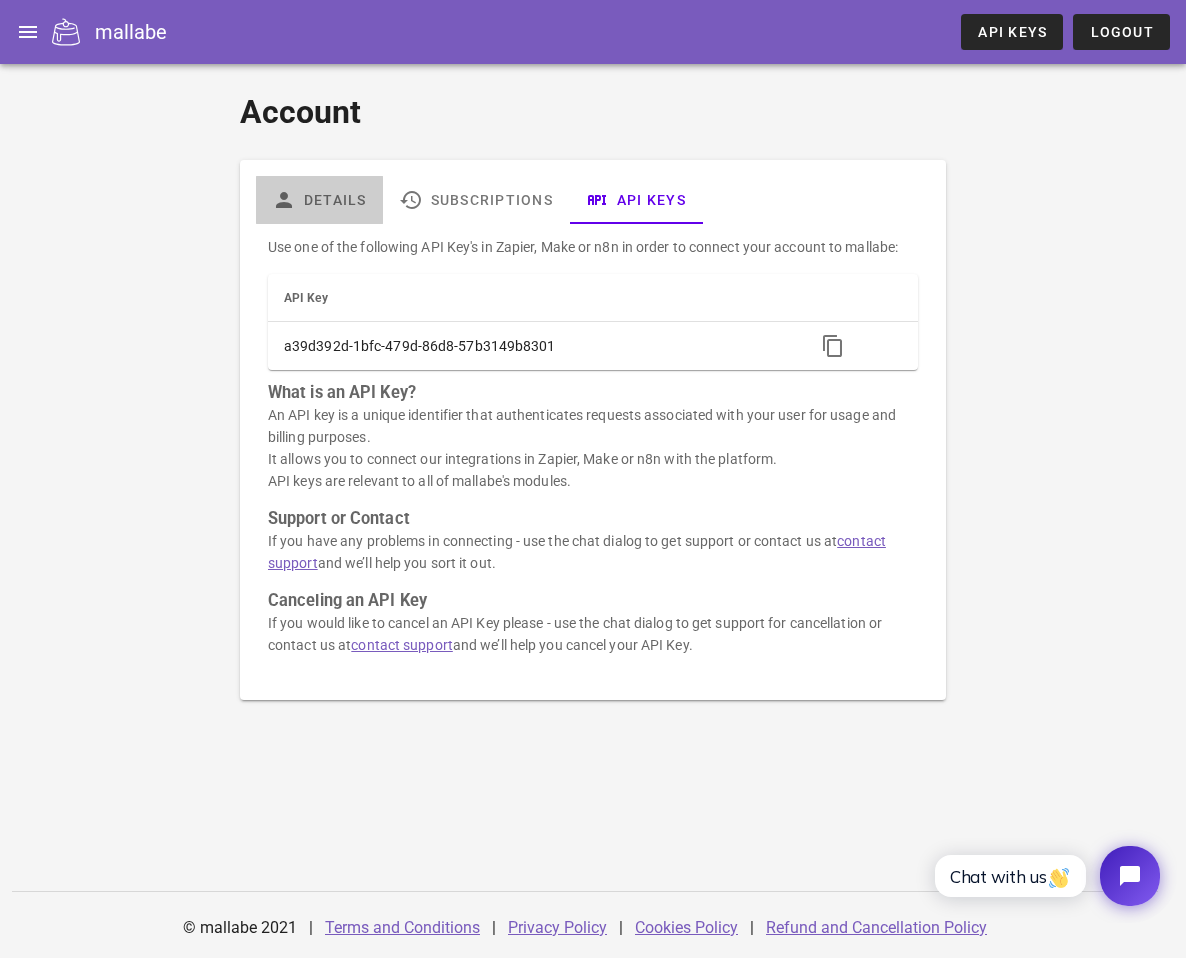 click on "Details" at bounding box center [319, 200] 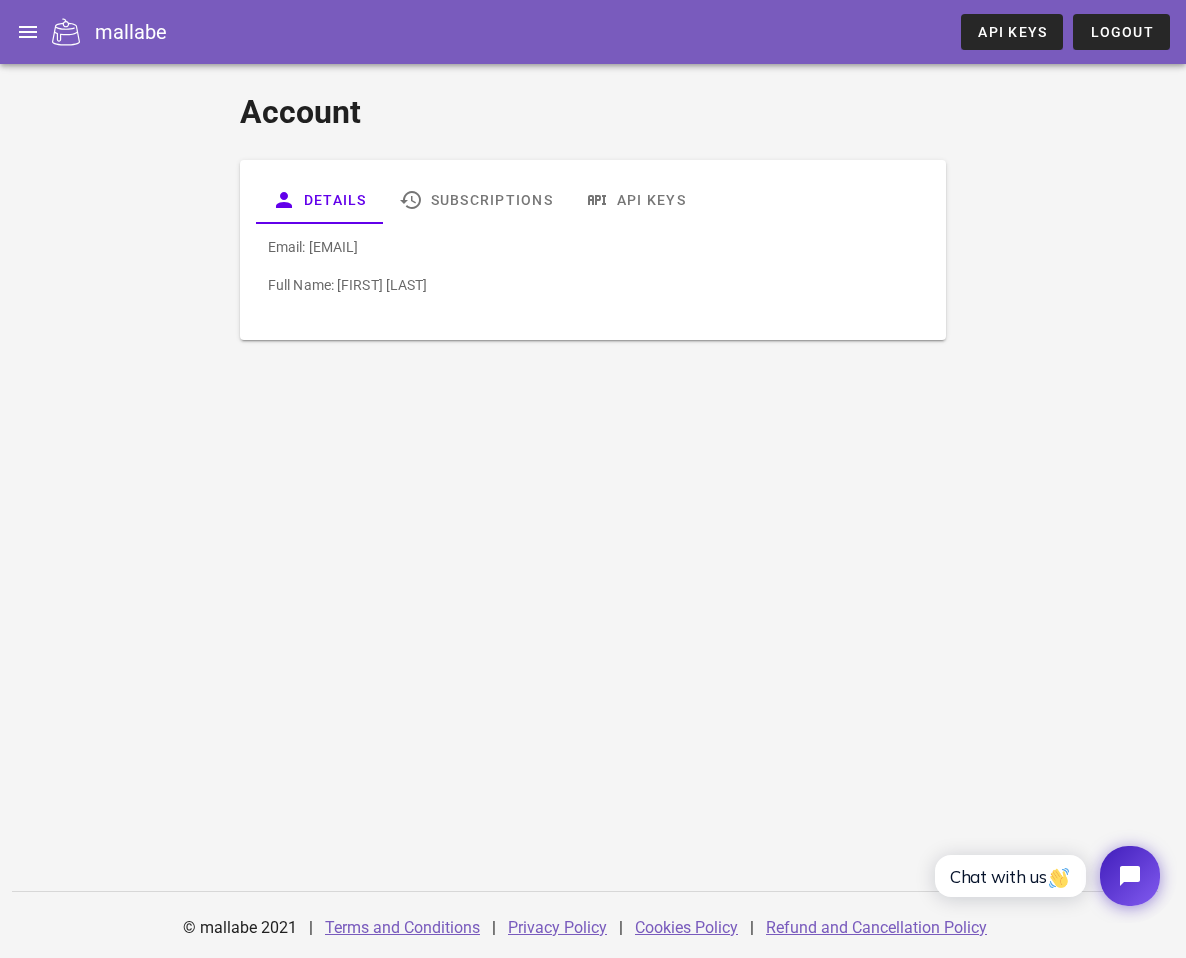click on "Account
Details
Subscriptions
API Keys
Email: [EMAIL]   Full Name: [FIRST] [LAST]" at bounding box center (593, 258) 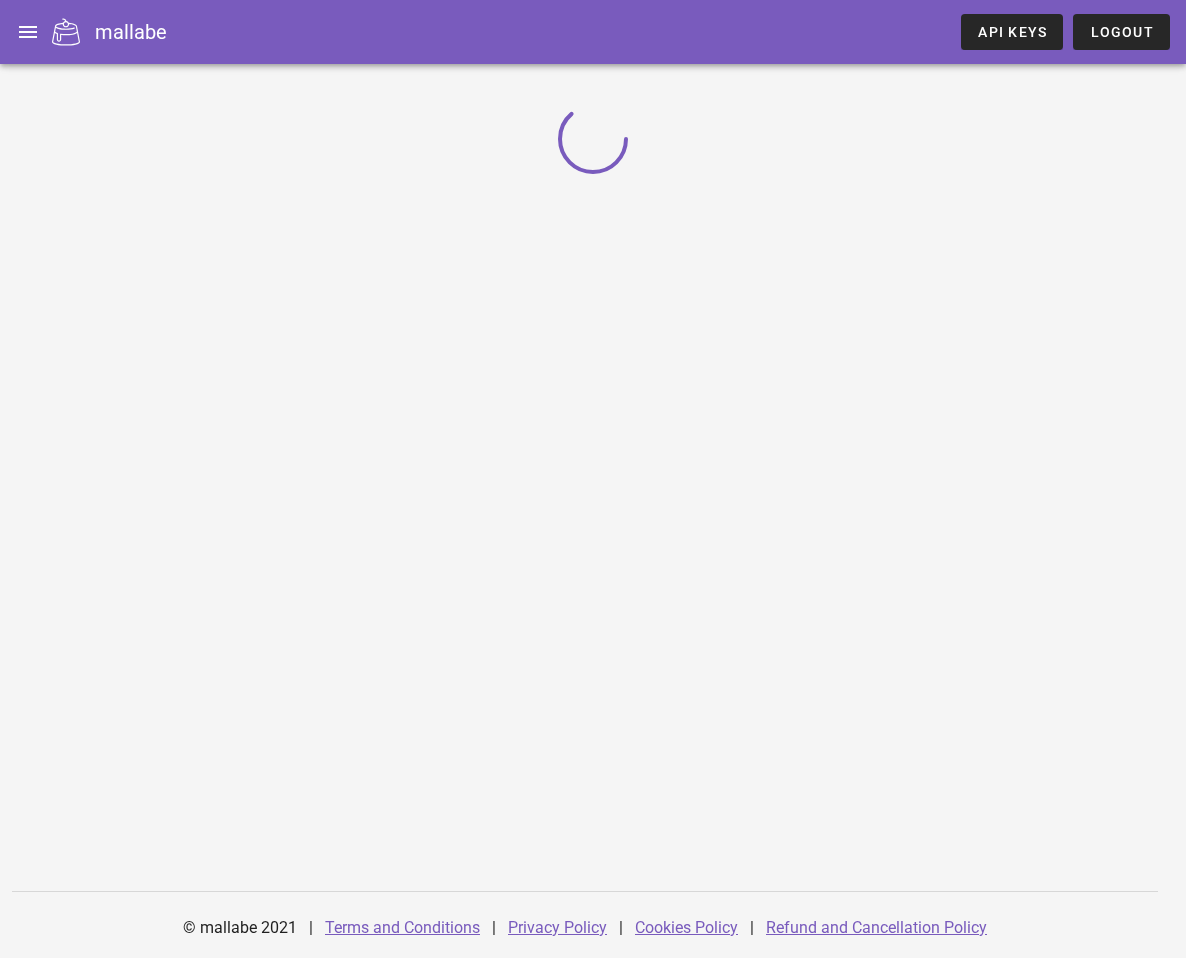 scroll, scrollTop: 0, scrollLeft: 0, axis: both 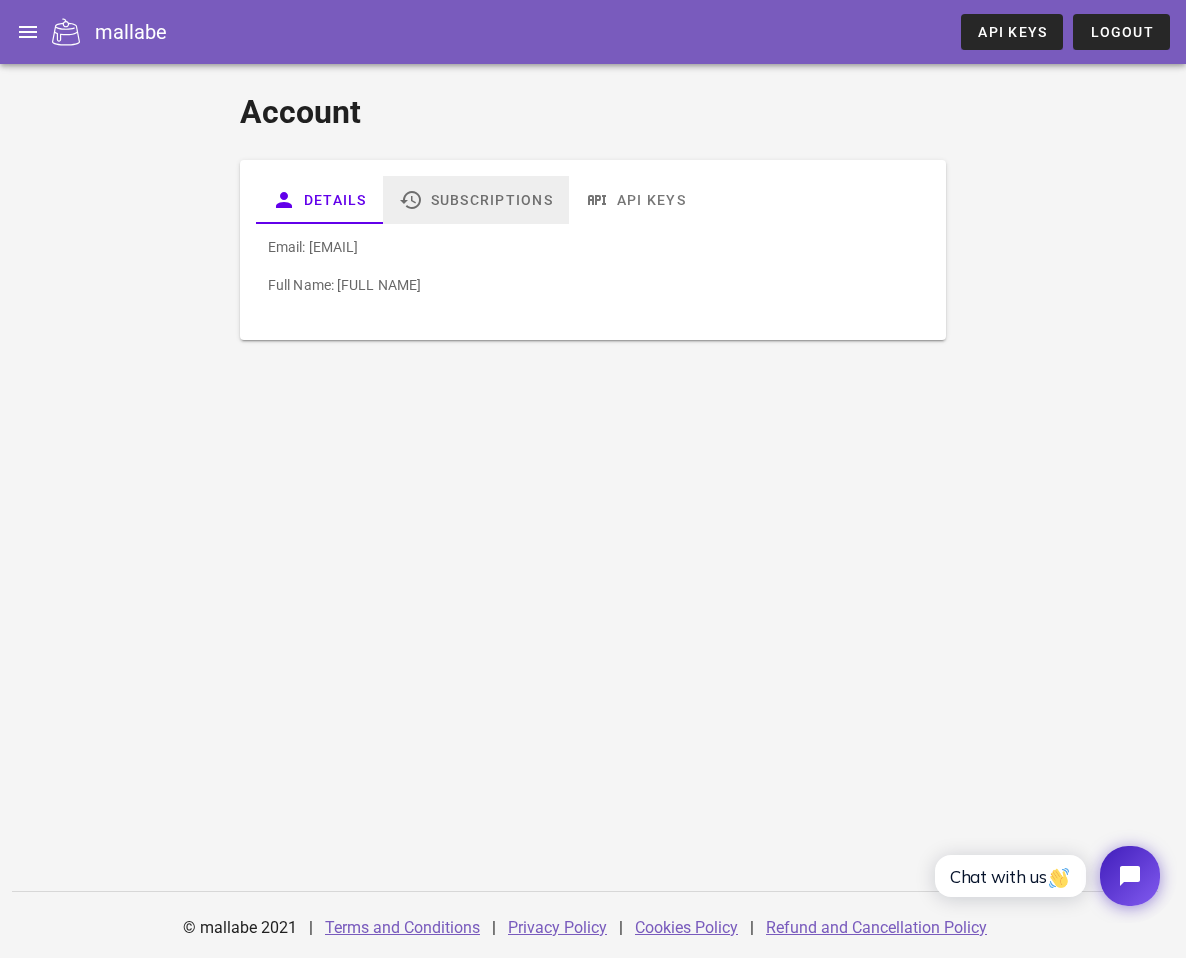 click on "Subscriptions" at bounding box center (476, 200) 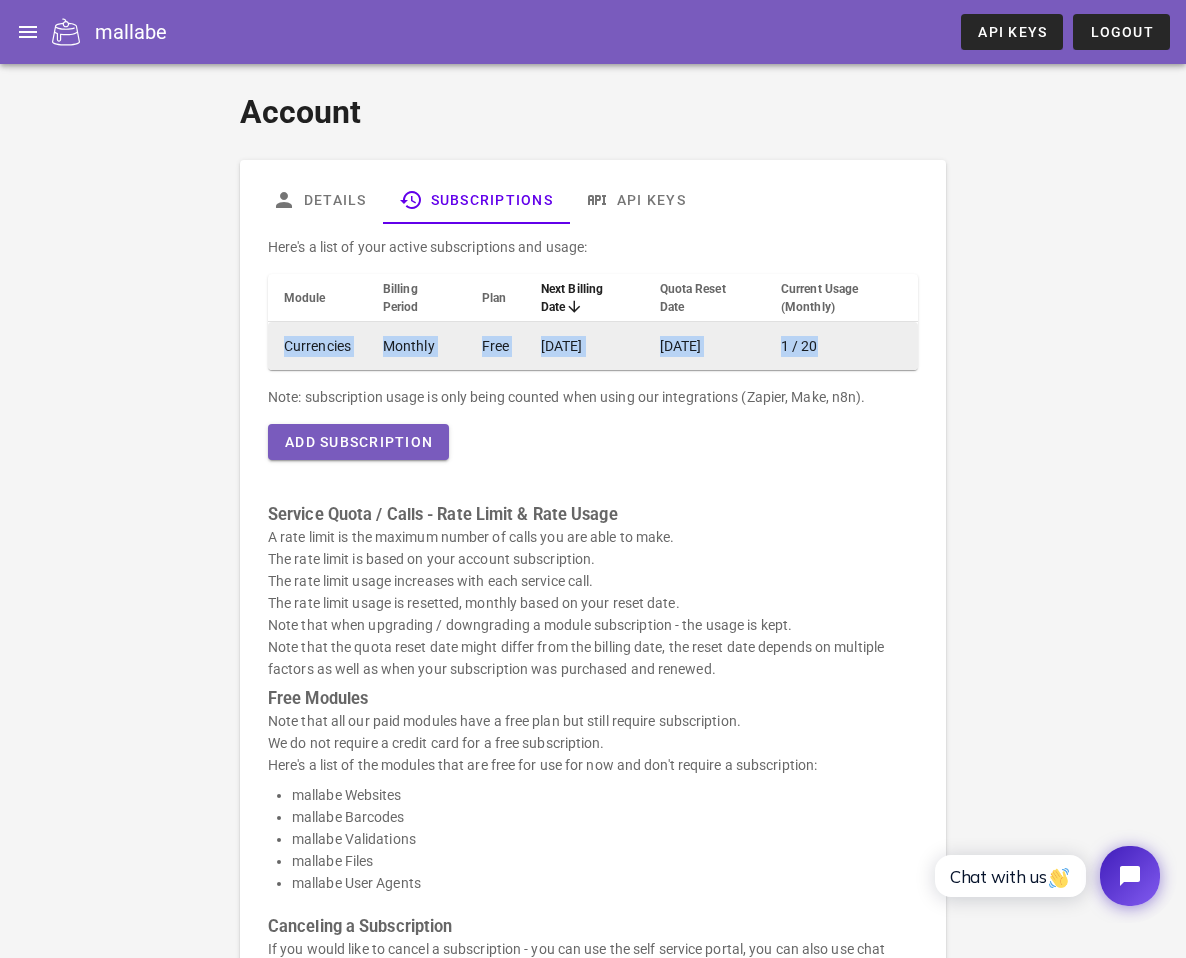 drag, startPoint x: 821, startPoint y: 344, endPoint x: 279, endPoint y: 341, distance: 542.0083 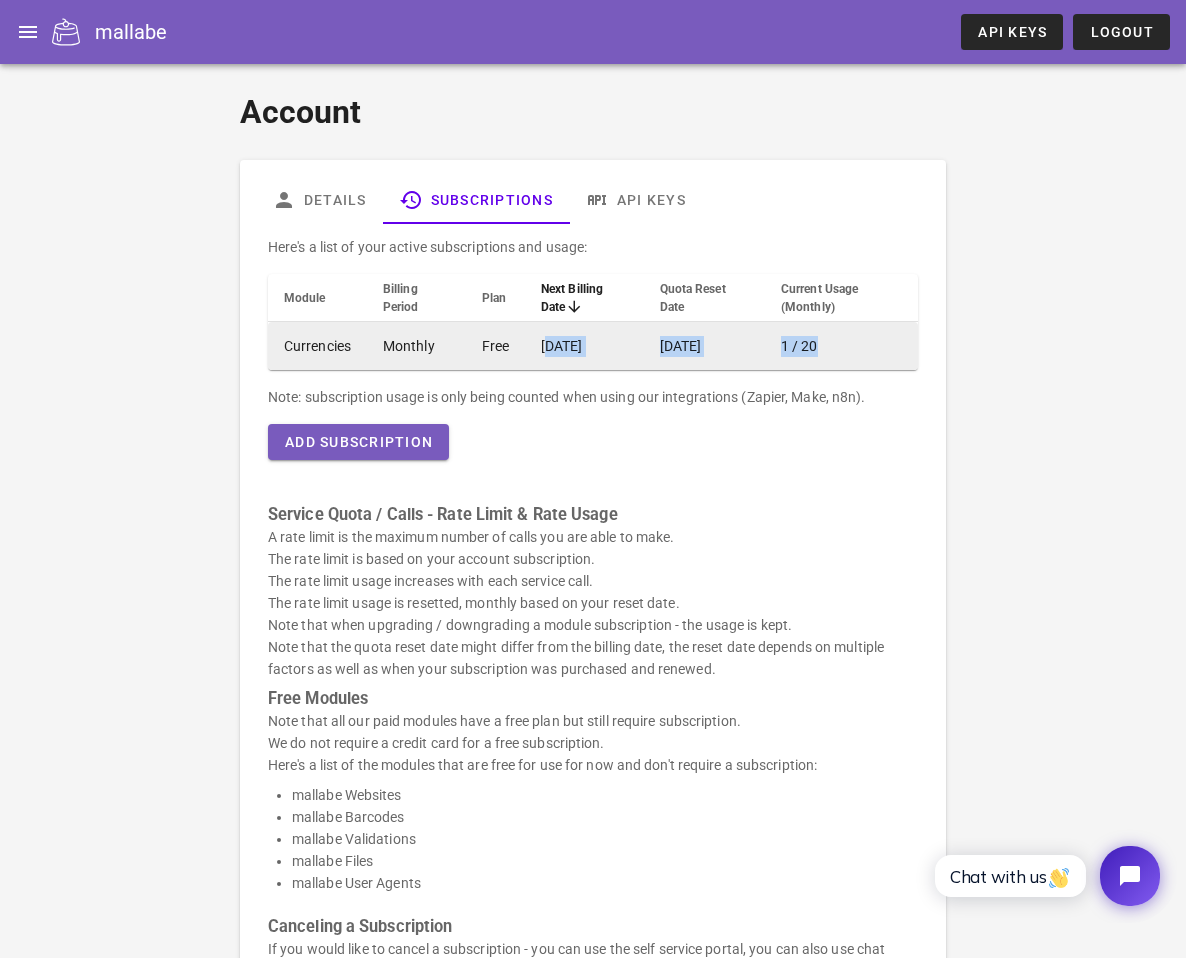 drag, startPoint x: 832, startPoint y: 341, endPoint x: 551, endPoint y: 341, distance: 281 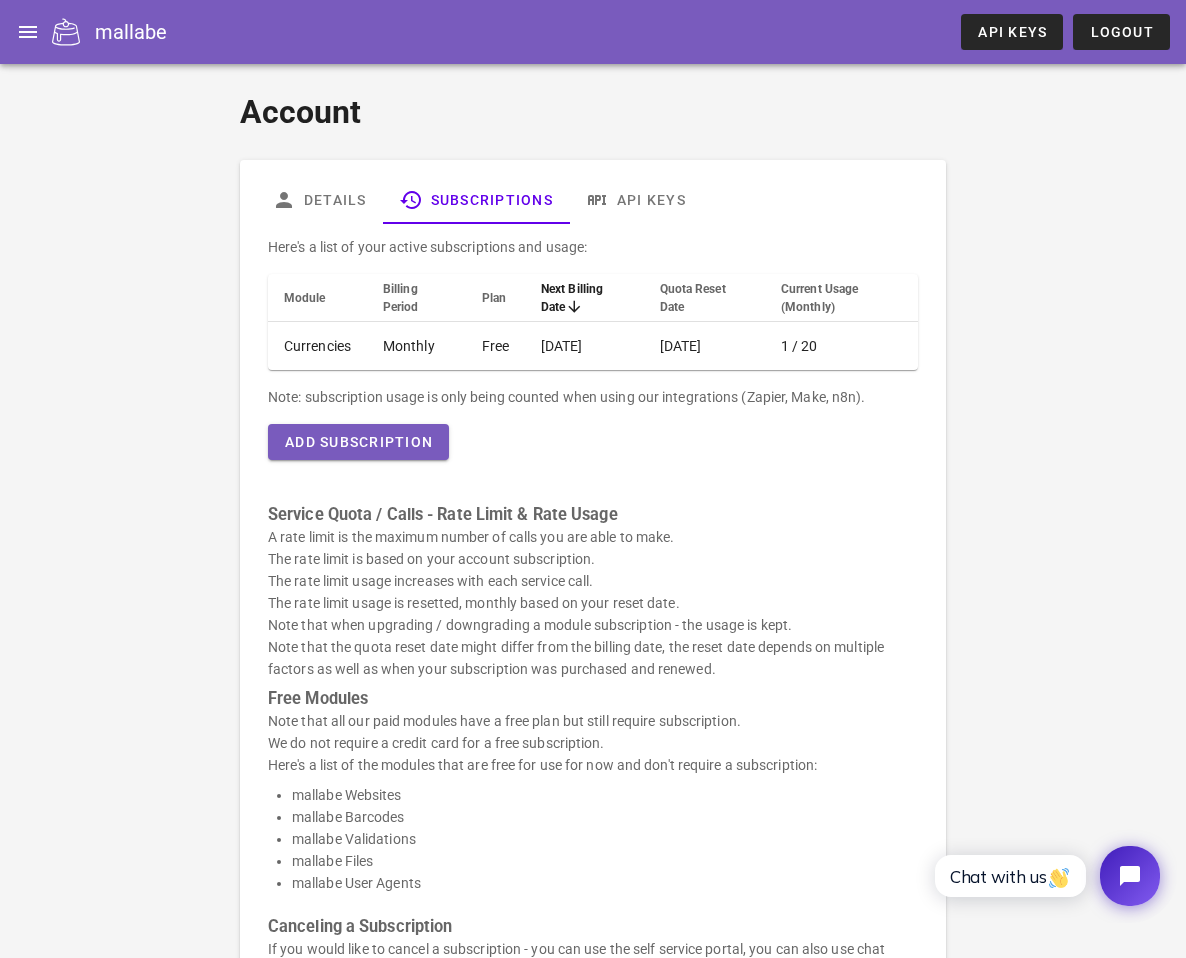 click on "Note: subscription usage is only being counted when
using our integrations (Zapier, Make, n8n)." at bounding box center [593, 397] 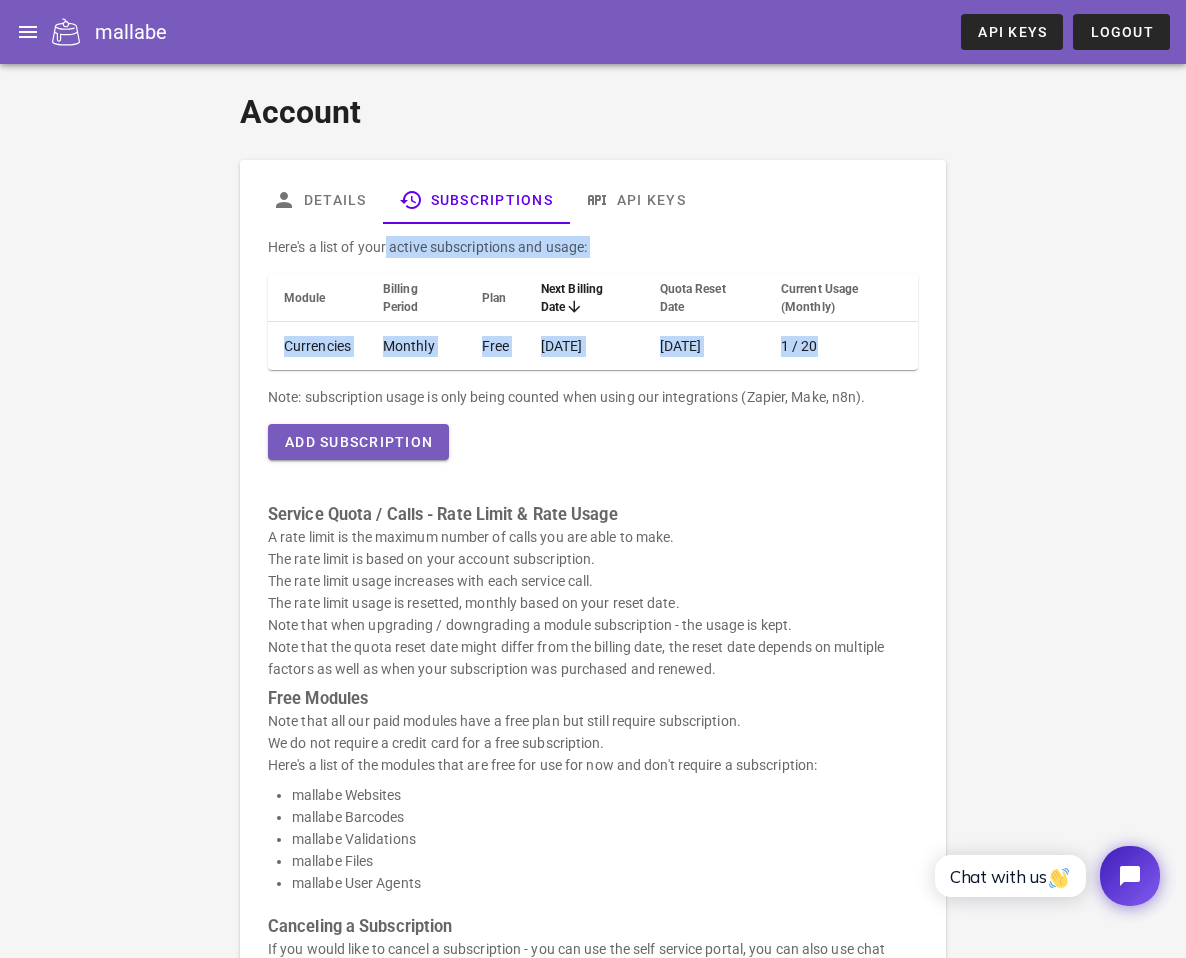 drag, startPoint x: 838, startPoint y: 341, endPoint x: 120, endPoint y: 244, distance: 724.5226 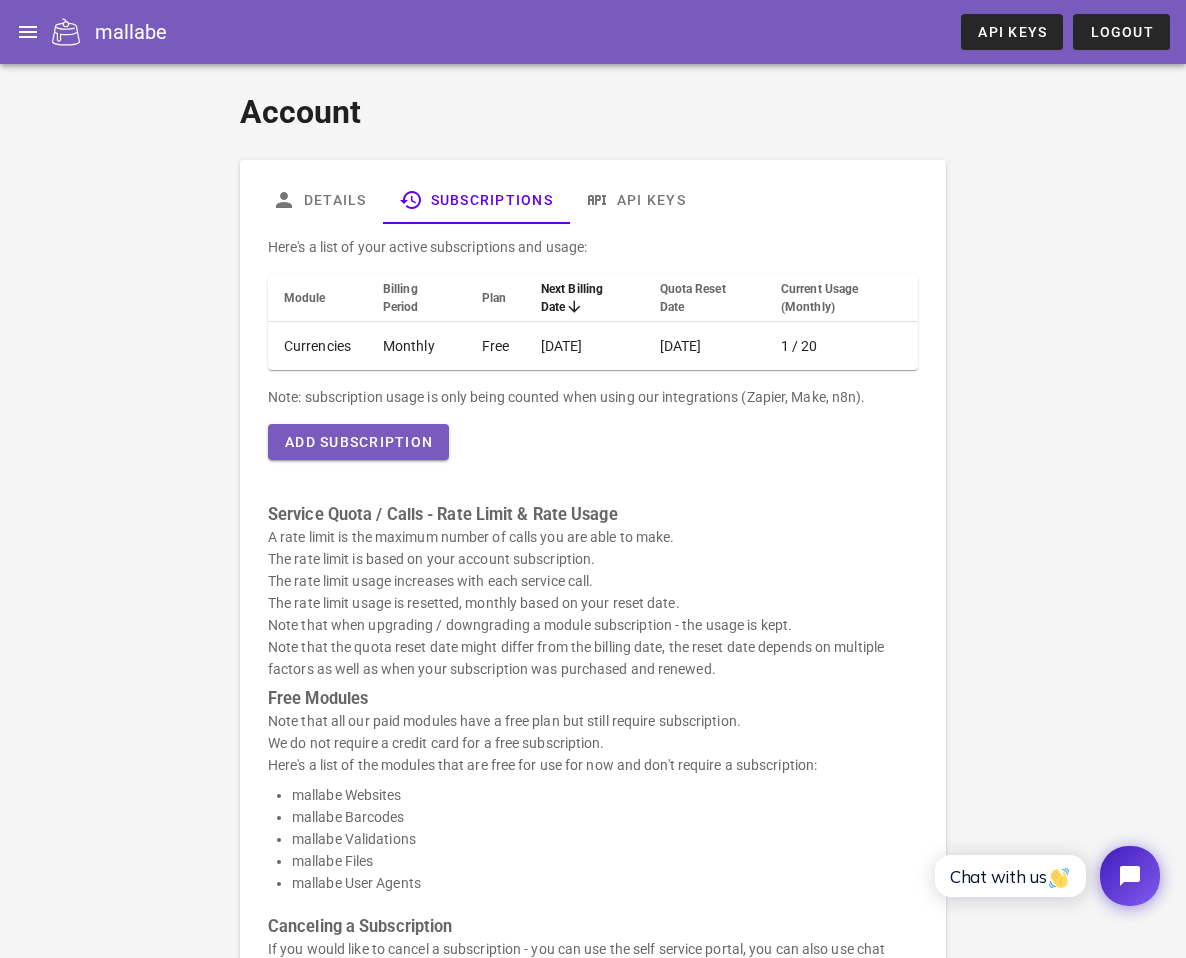click on "Note: subscription usage is only being counted when
using our integrations (Zapier, Make, n8n)." at bounding box center (593, 397) 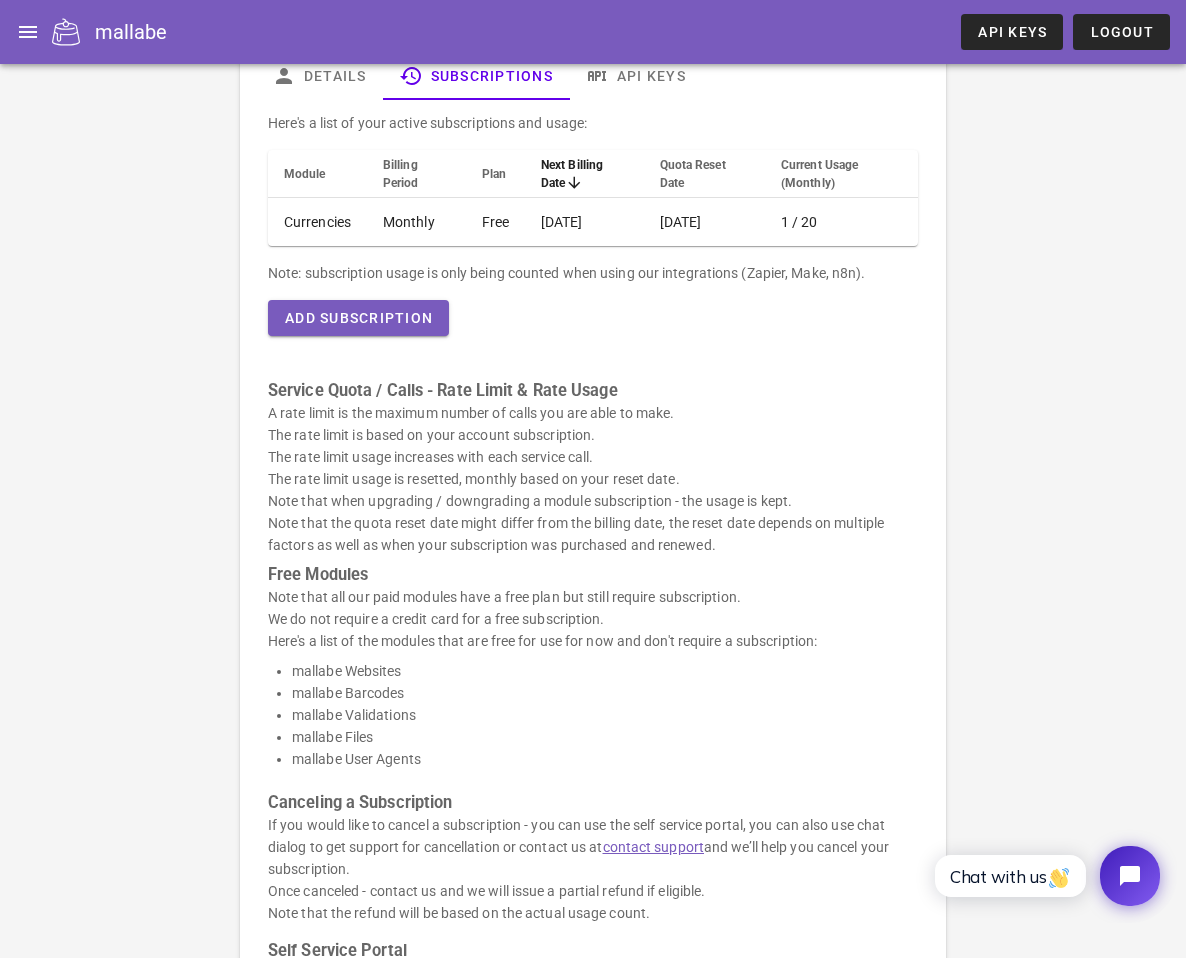 scroll, scrollTop: 126, scrollLeft: 0, axis: vertical 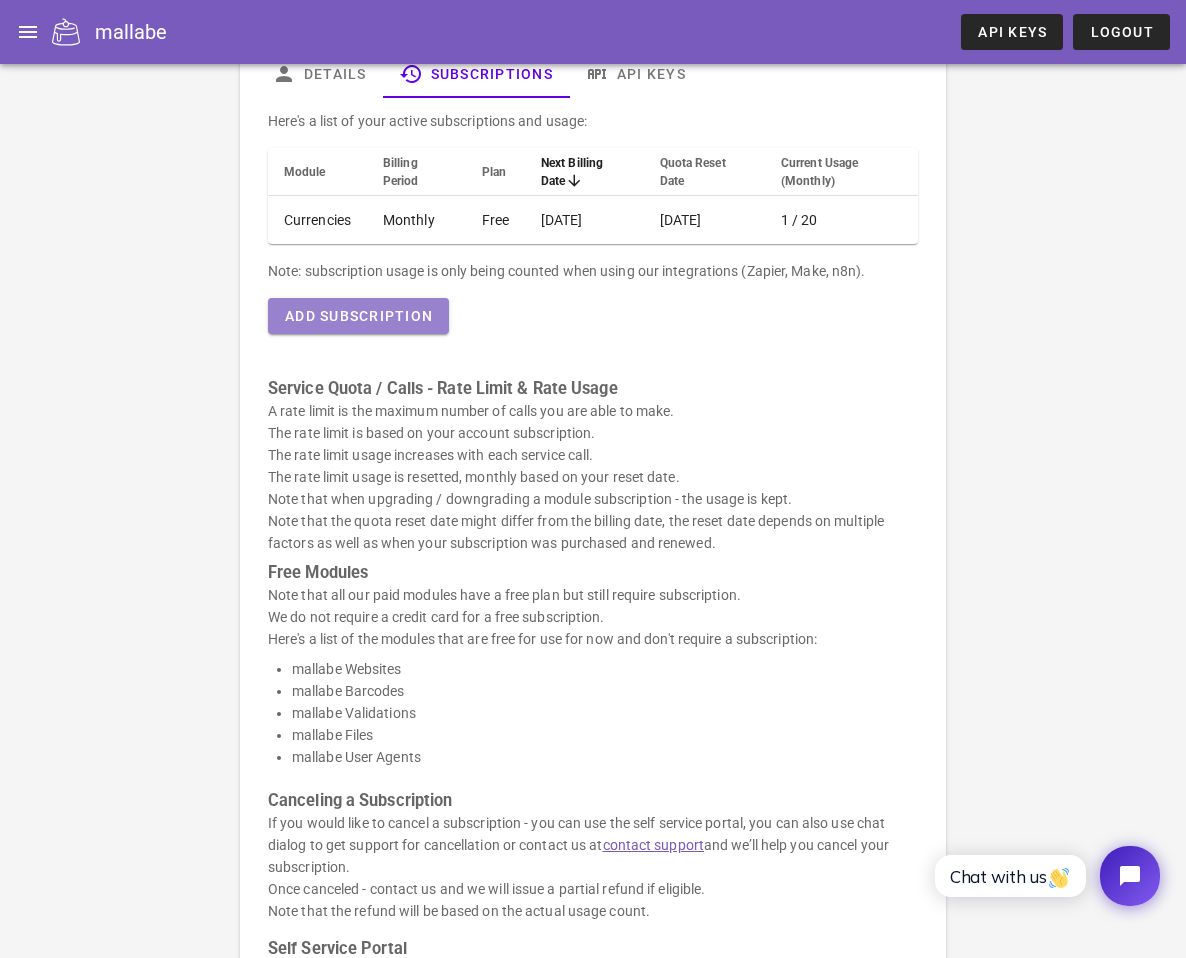 click on "Add Subscription" at bounding box center [358, 316] 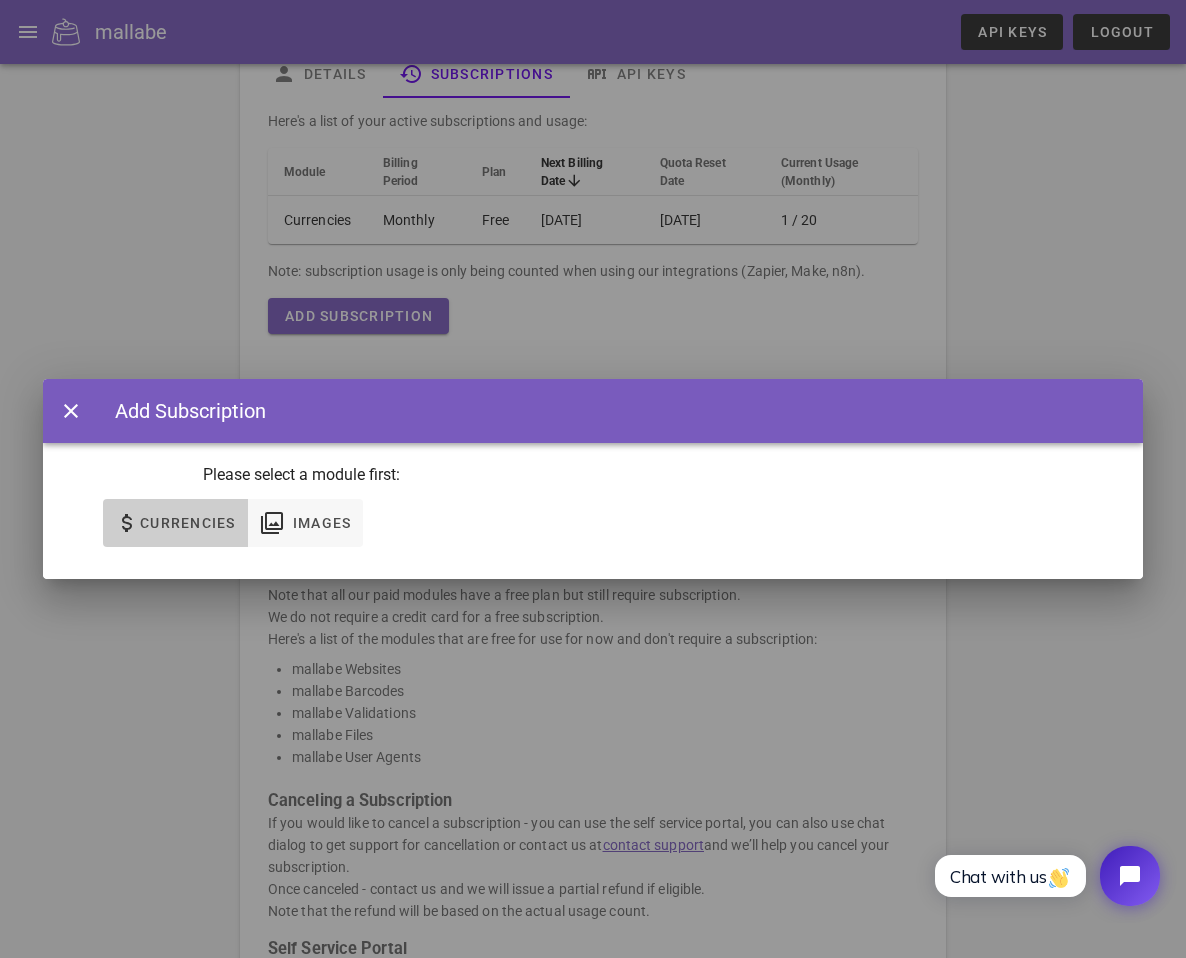 click on "Currencies" at bounding box center (187, 523) 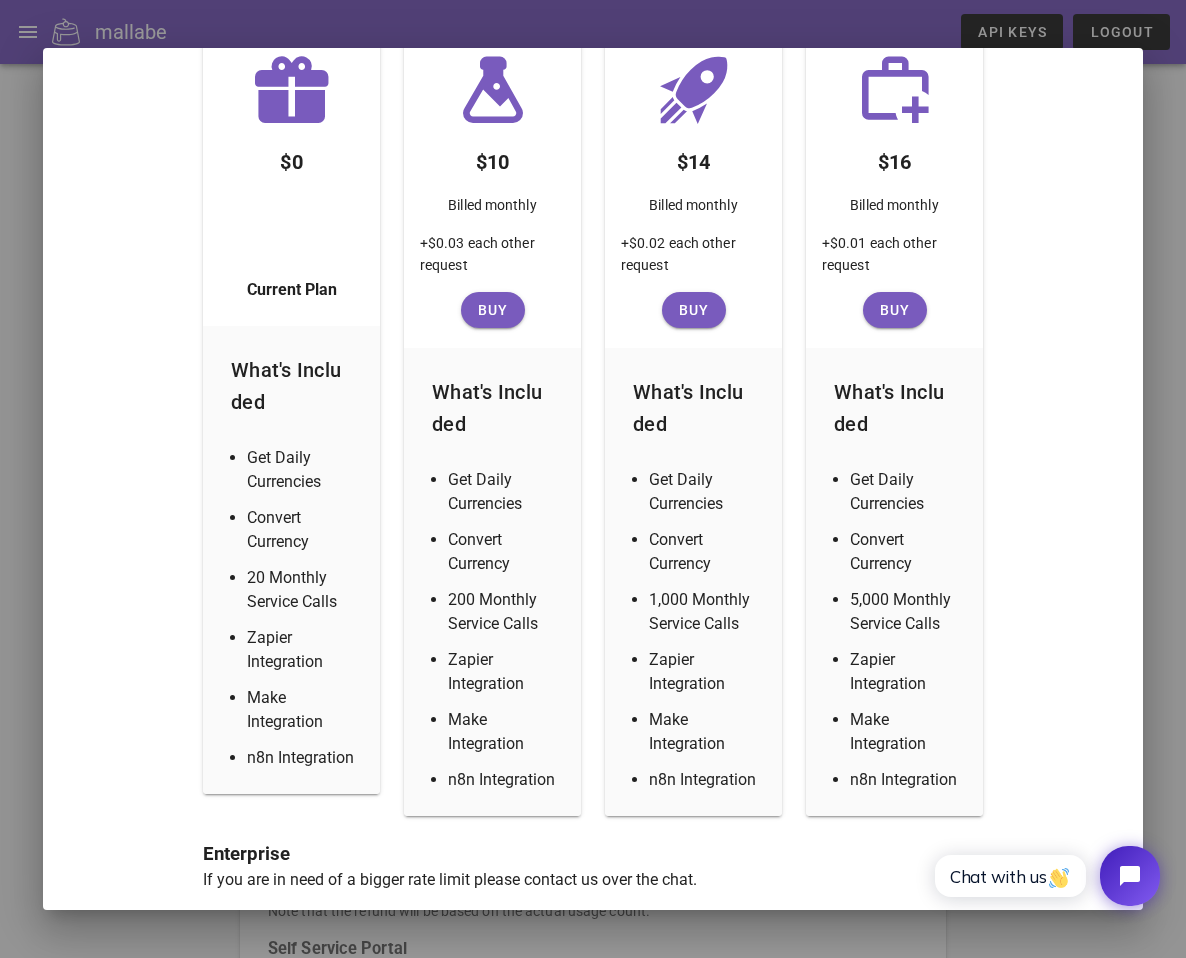 scroll, scrollTop: 365, scrollLeft: 0, axis: vertical 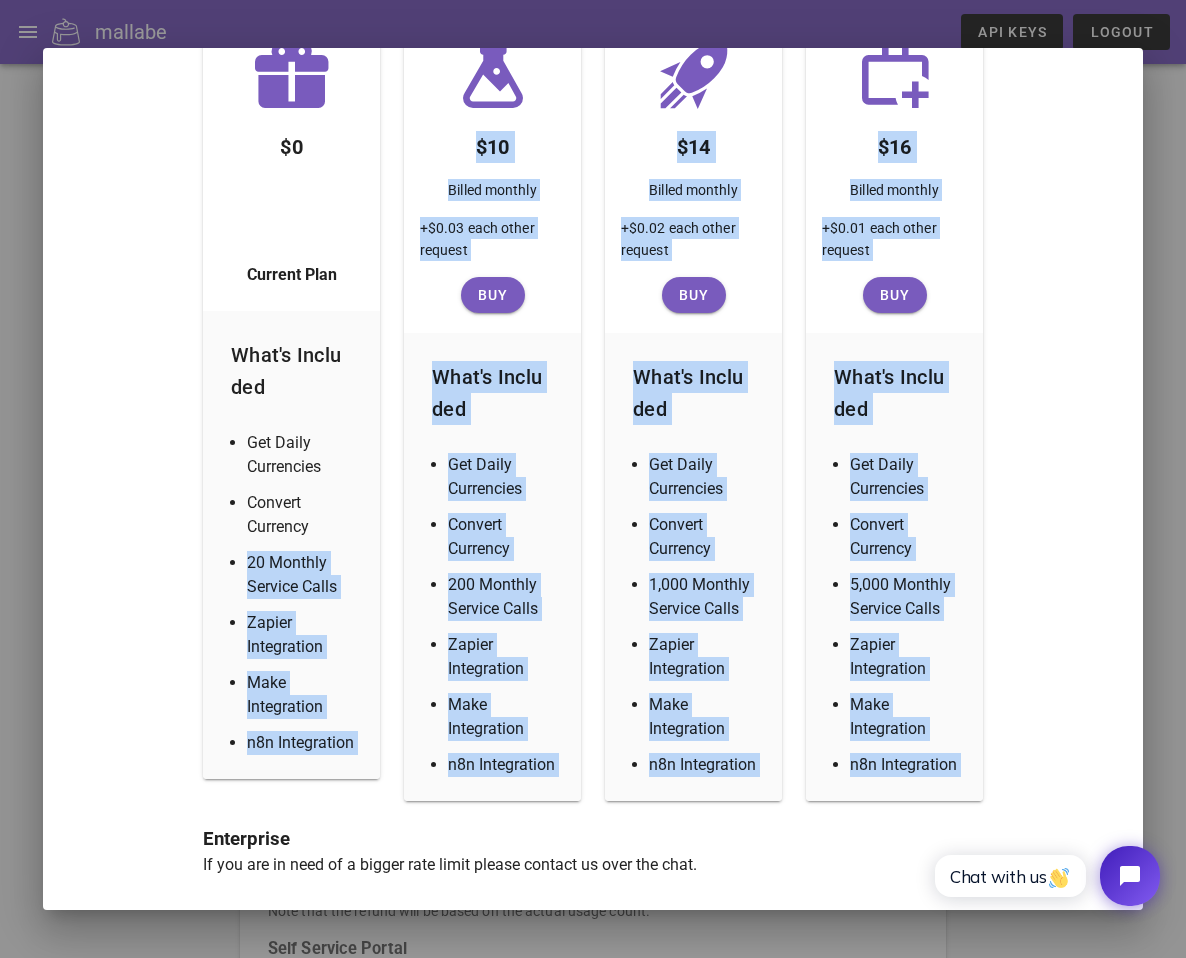 drag, startPoint x: 237, startPoint y: 554, endPoint x: 363, endPoint y: 812, distance: 287.12366 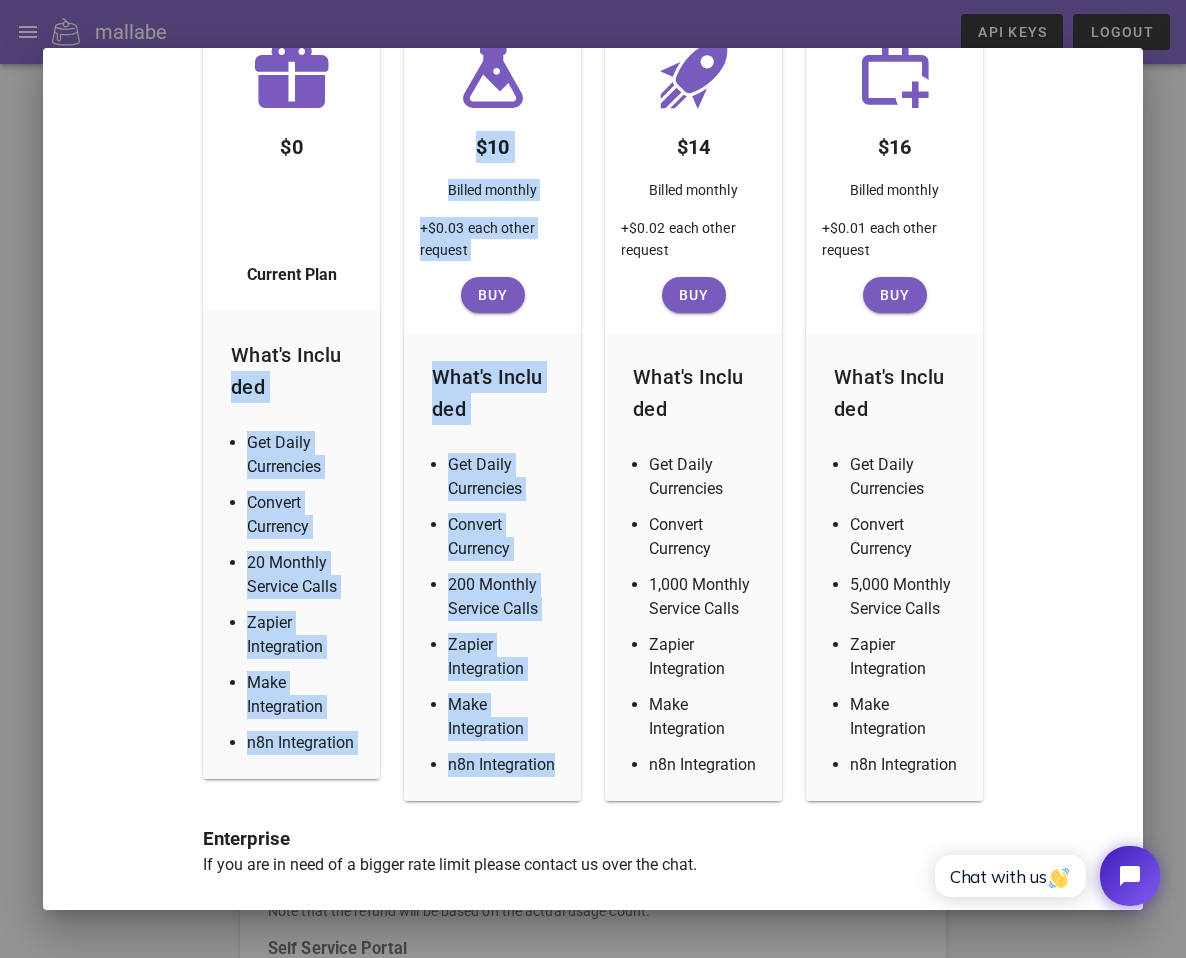 drag, startPoint x: 554, startPoint y: 767, endPoint x: 222, endPoint y: 396, distance: 497.8604 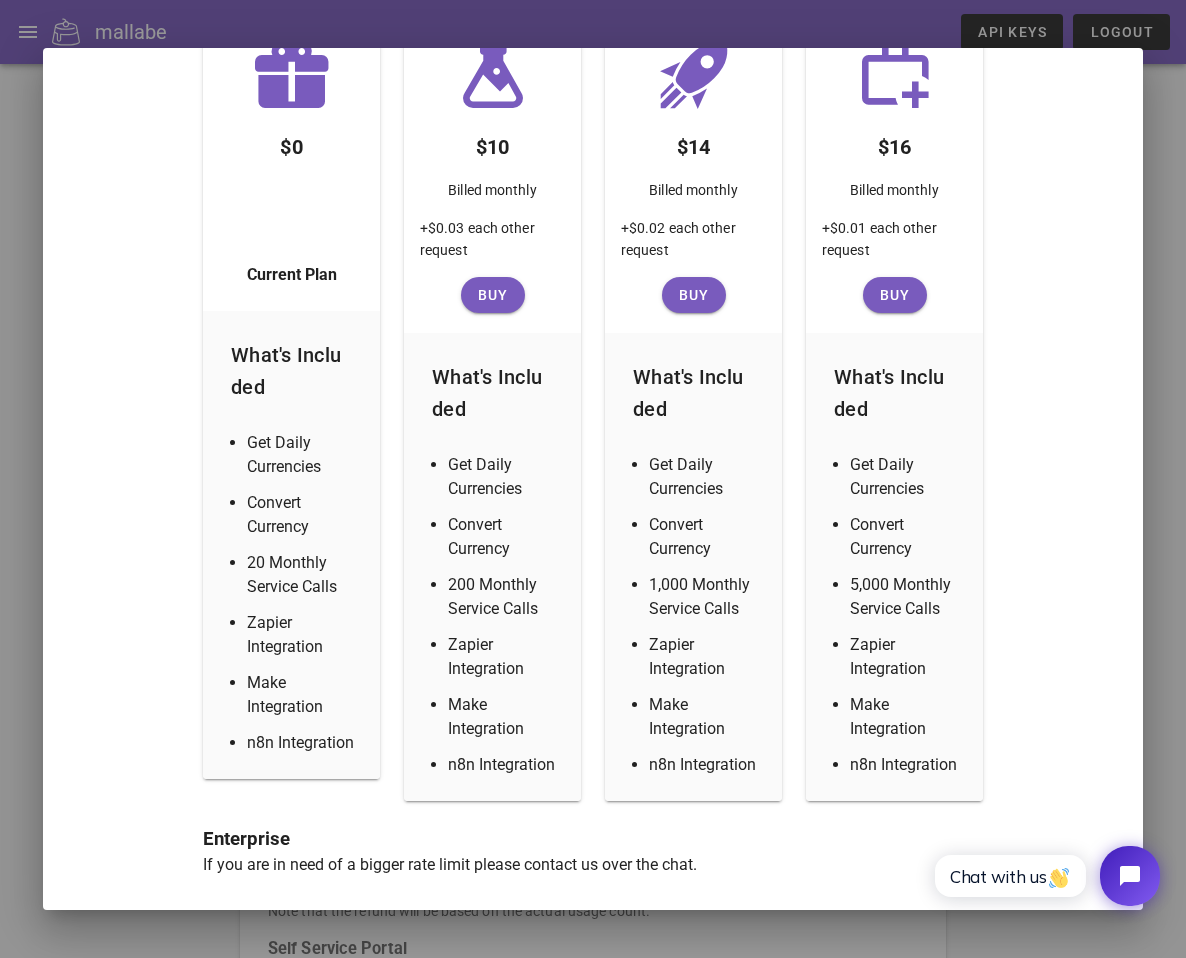 click on "Zapier Integration" at bounding box center [303, 635] 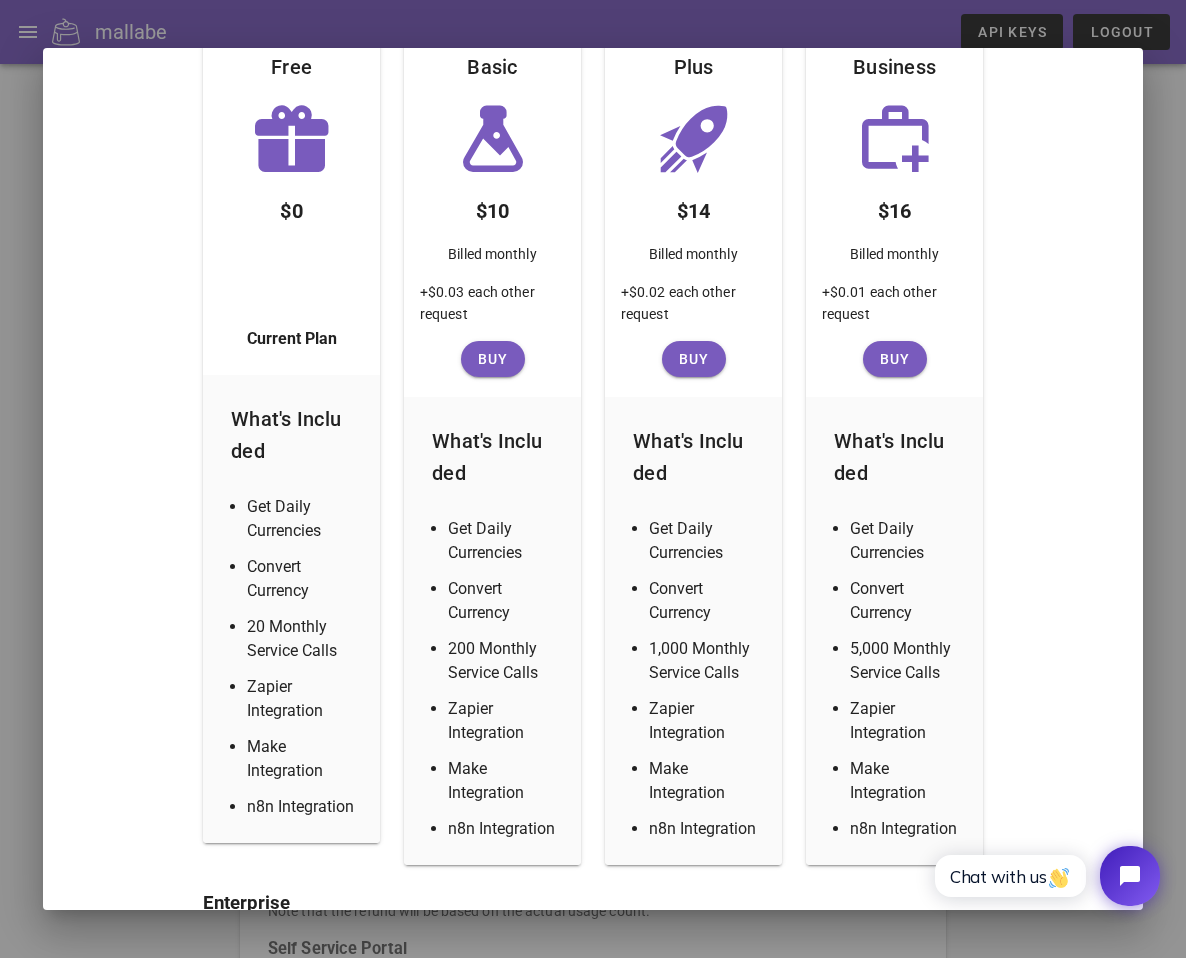 scroll, scrollTop: 325, scrollLeft: 0, axis: vertical 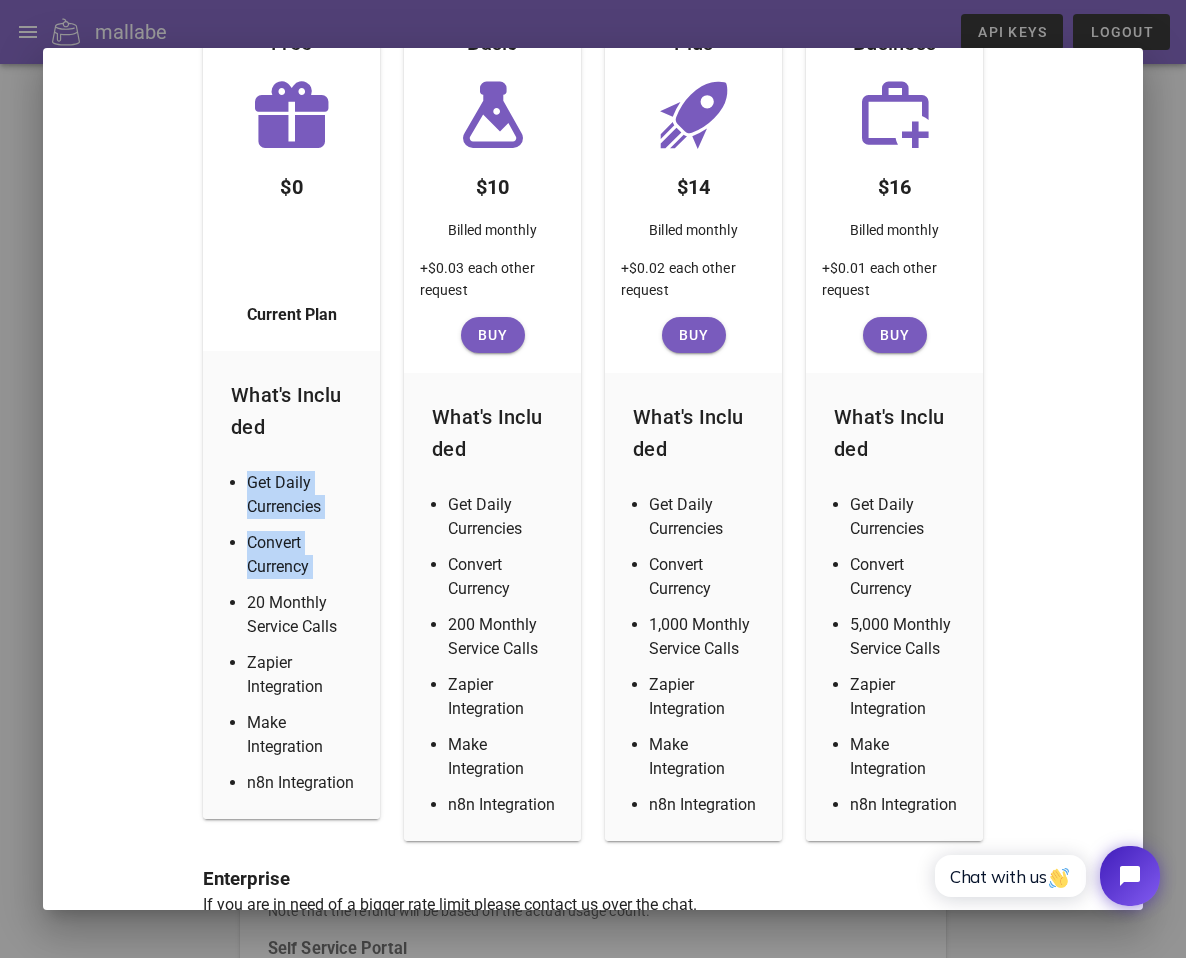 drag, startPoint x: 231, startPoint y: 602, endPoint x: 236, endPoint y: 445, distance: 157.0796 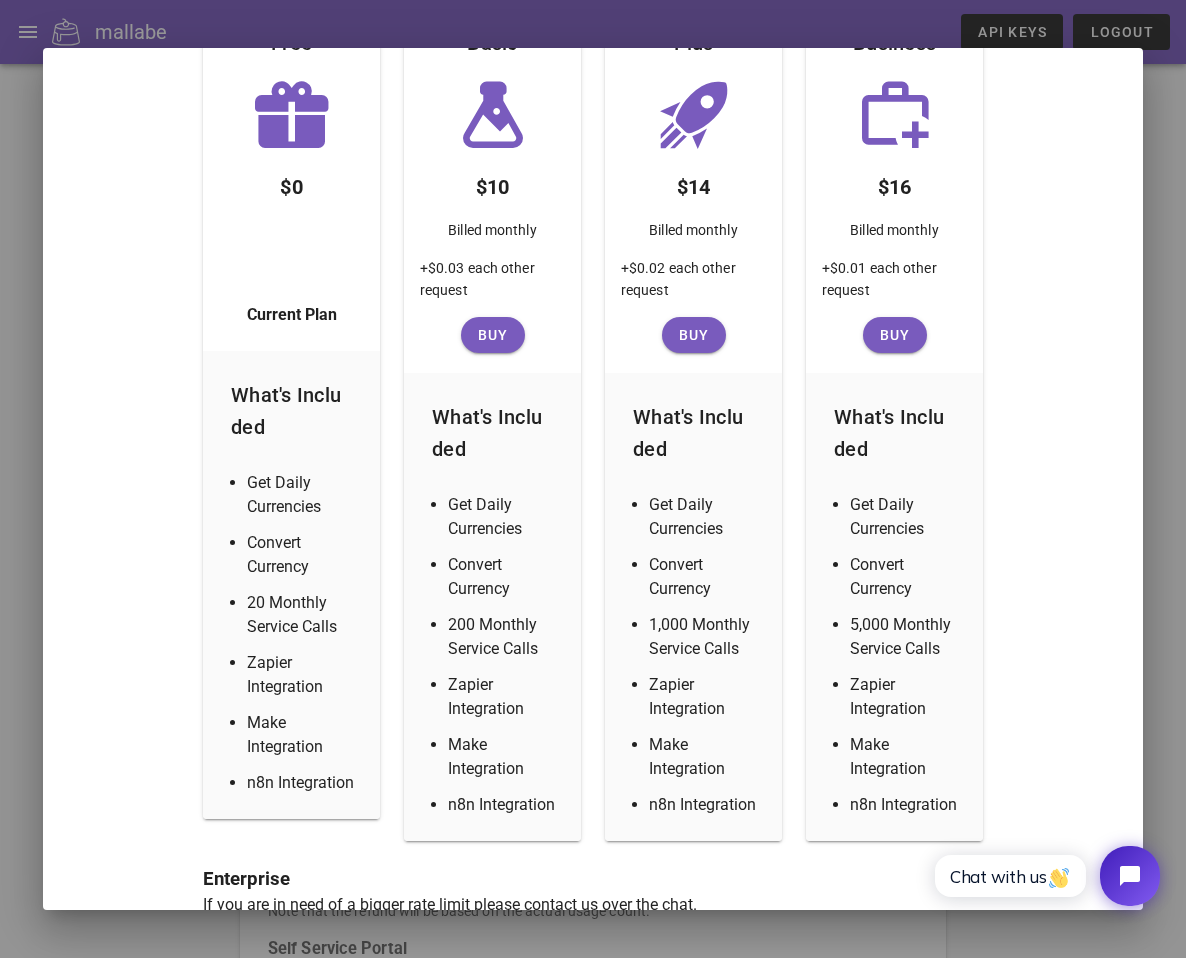 click on "20 Monthly Service Calls" at bounding box center [303, 615] 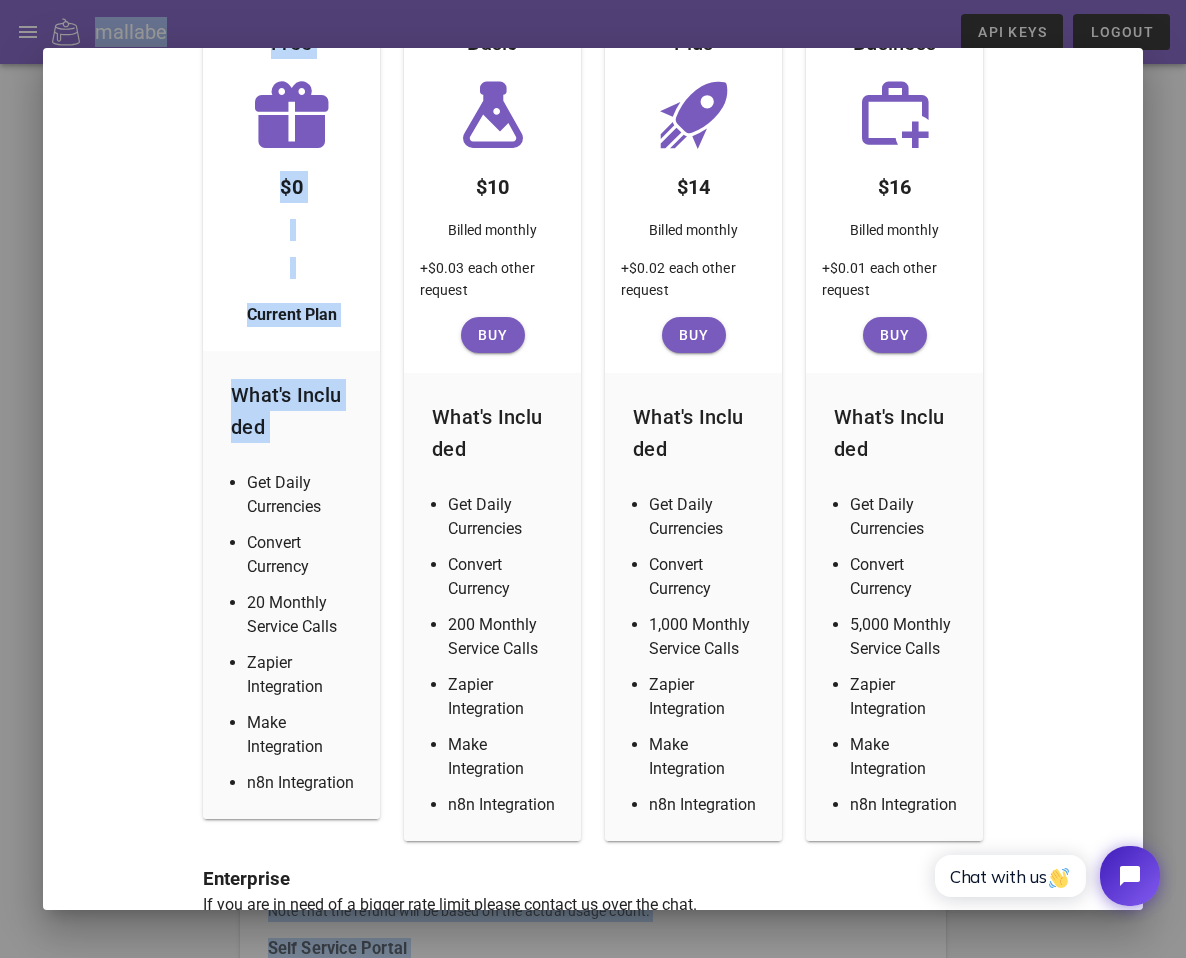 scroll, scrollTop: 372, scrollLeft: 0, axis: vertical 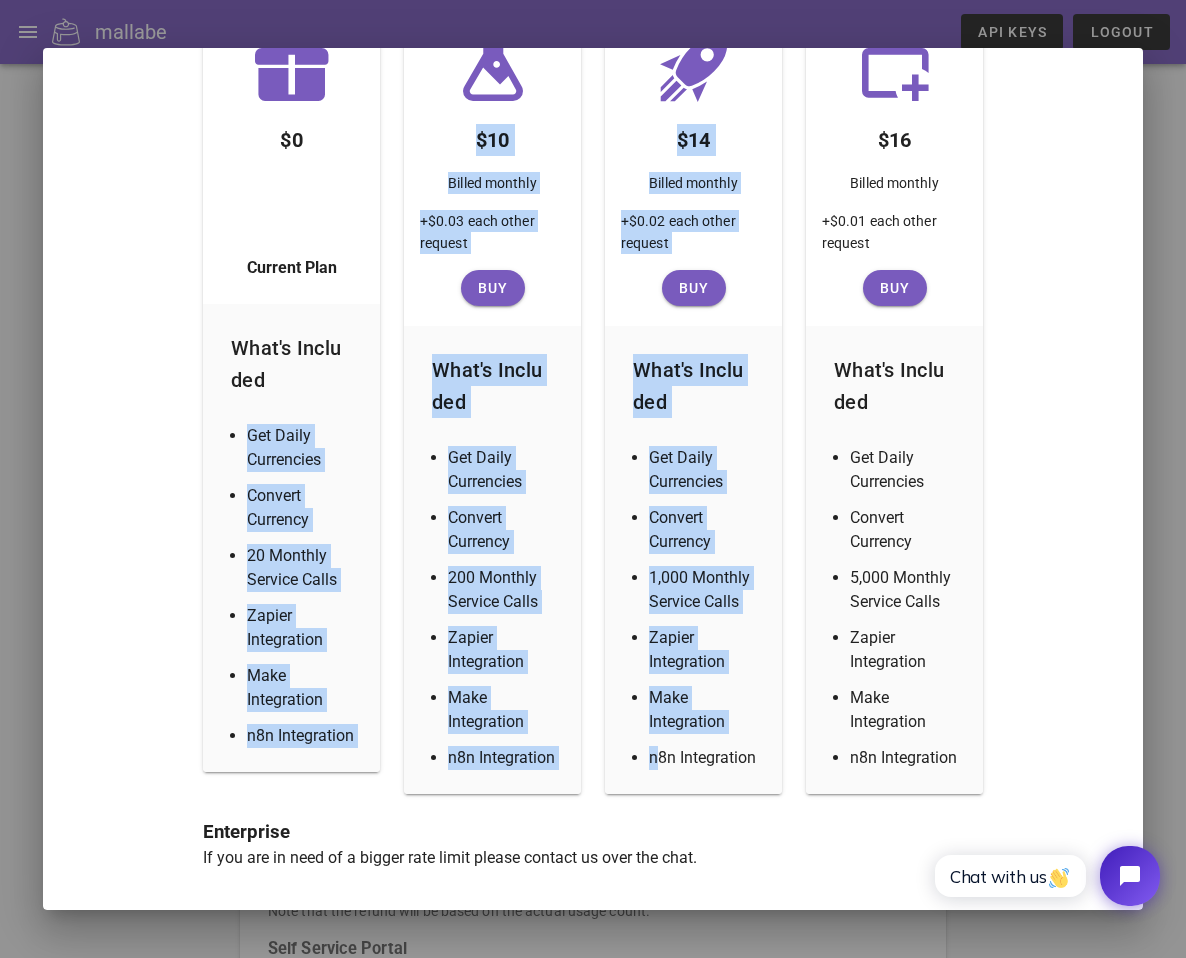 drag, startPoint x: 245, startPoint y: 459, endPoint x: 659, endPoint y: 759, distance: 511.269 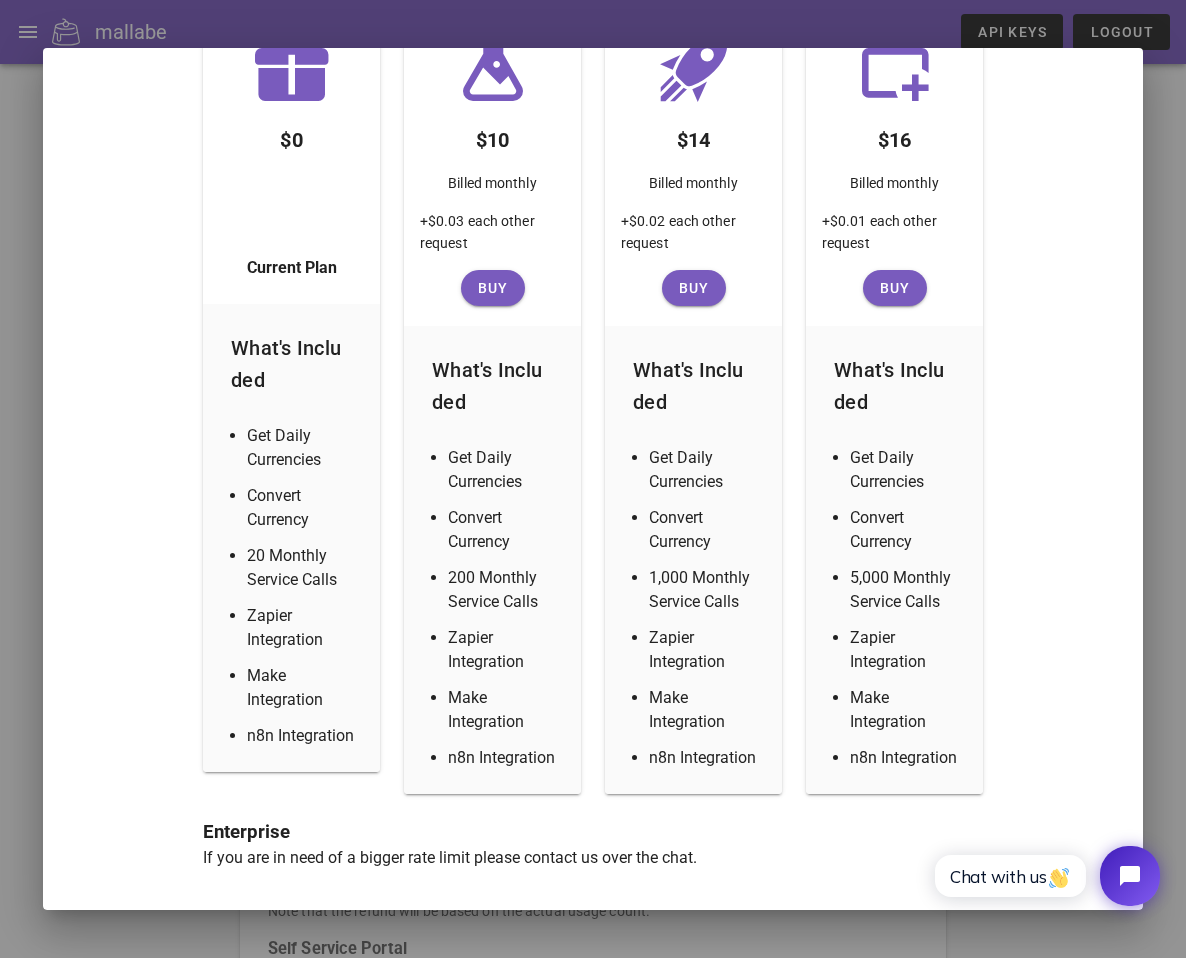 click at bounding box center [593, 479] 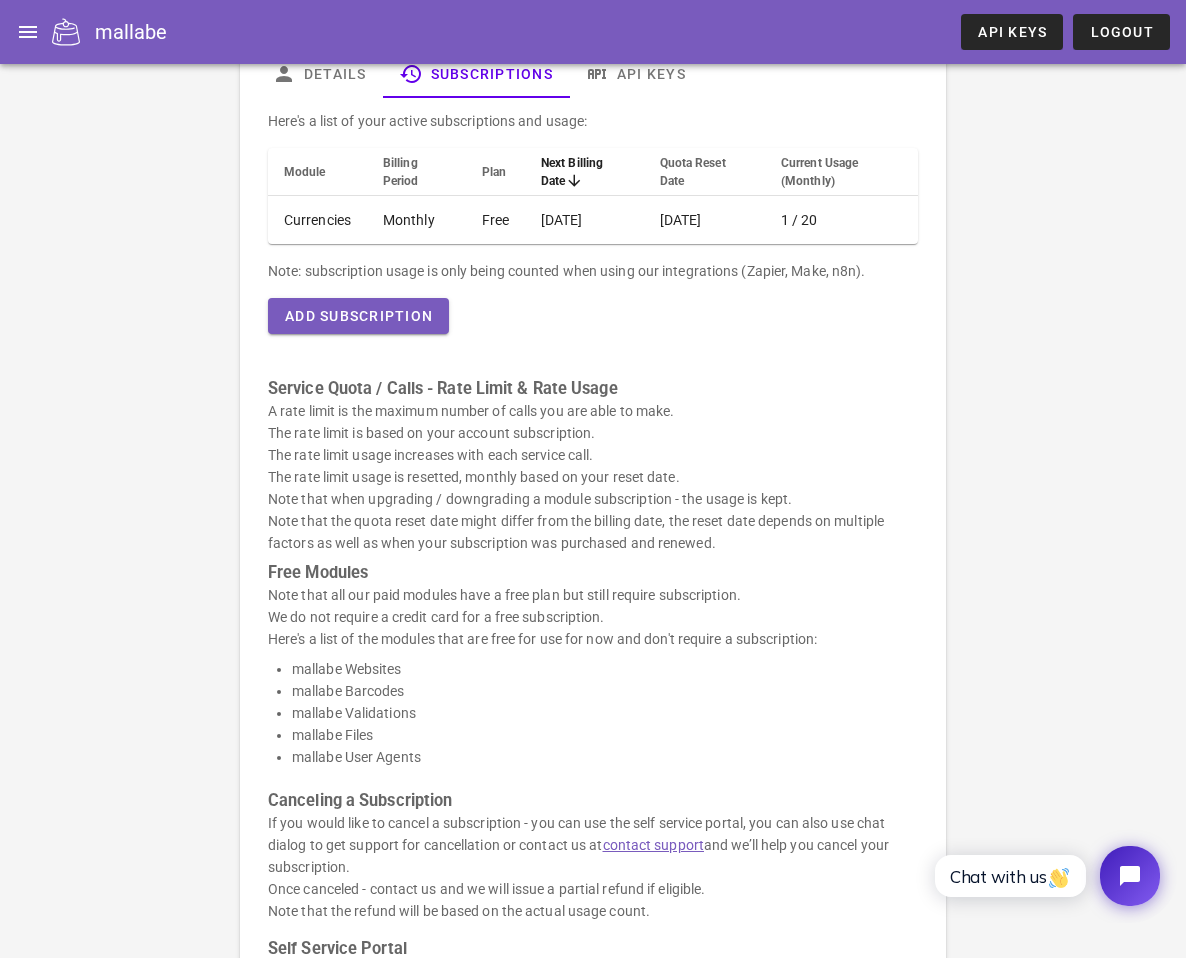 click on "A rate limit is the maximum number of calls you are able
to make.
The rate limit is based on your account subscription.
The rate limit usage increases with each service call.
The rate limit usage is resetted, monthly based on your
reset date.
Note that when upgrading / downgrading a module
subscription - the usage is kept.
Note that the quota reset date might differ from the
billing date, the reset date depends on multiple factors
as well as when your subscription was purchased and
renewed." at bounding box center (593, 477) 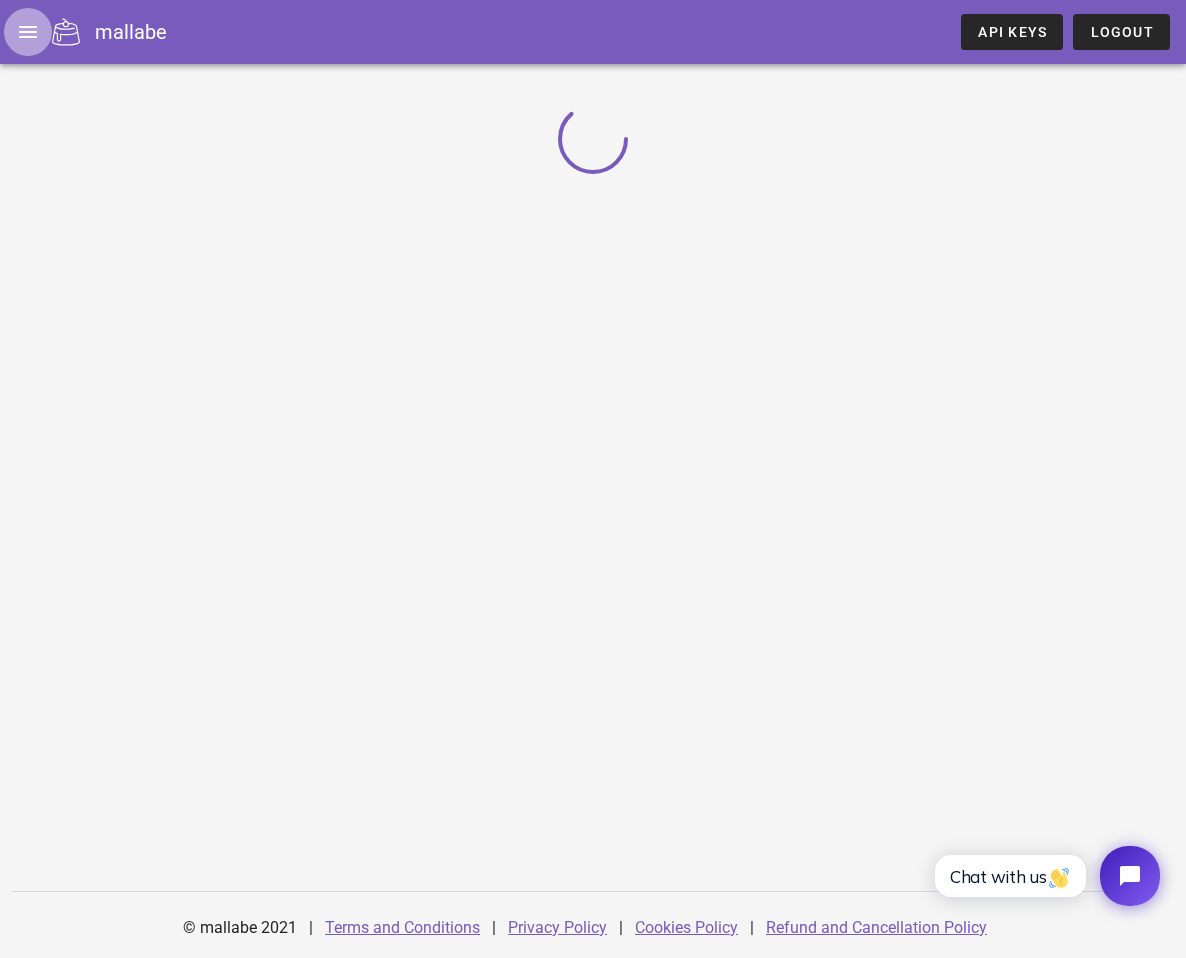 click at bounding box center [28, 32] 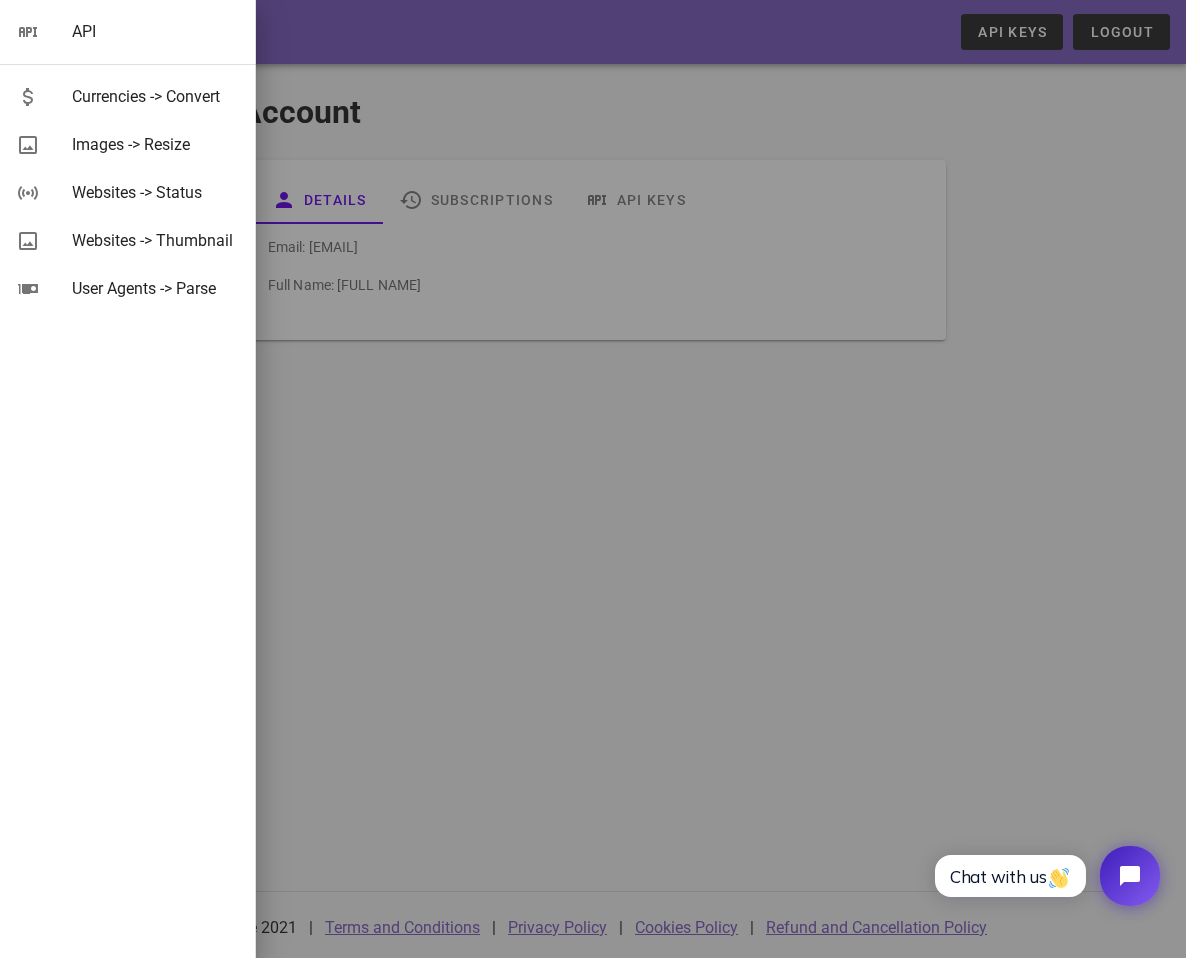 click at bounding box center (593, 479) 